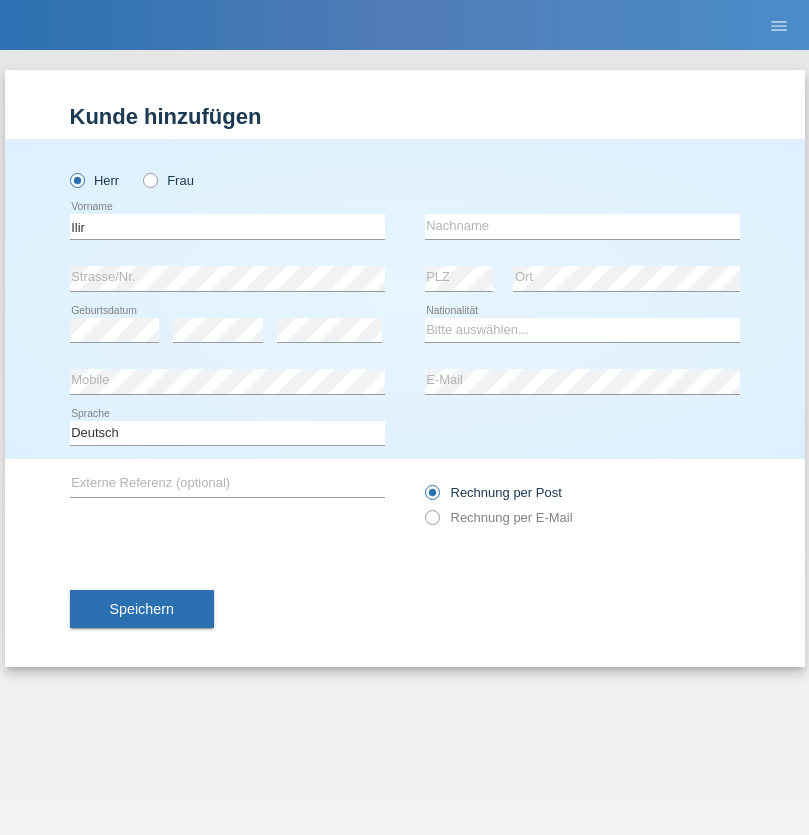 scroll, scrollTop: 0, scrollLeft: 0, axis: both 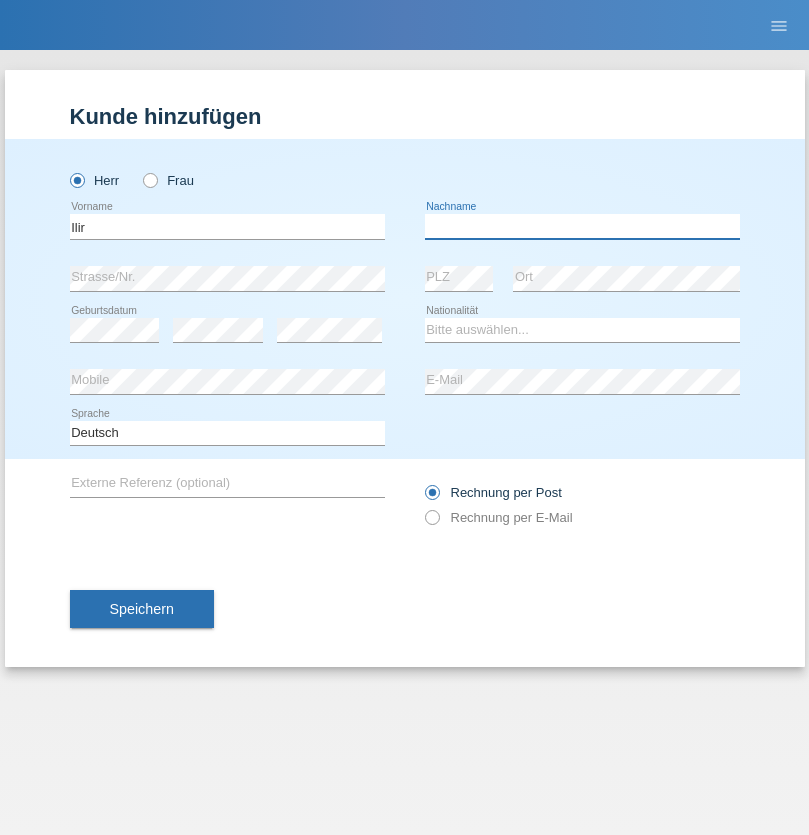 click at bounding box center [582, 226] 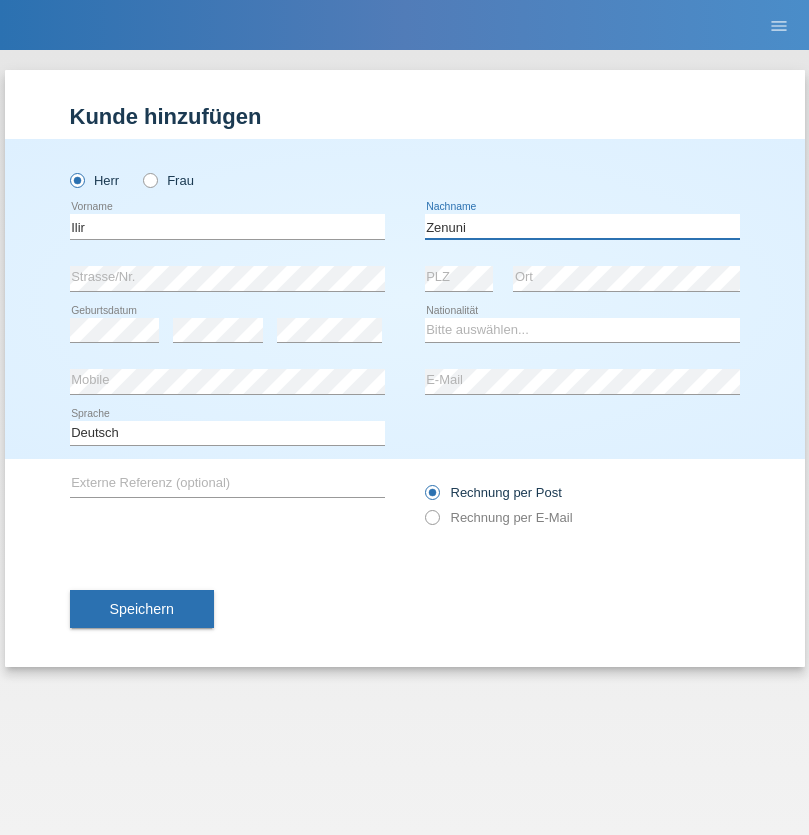 type on "Zenuni" 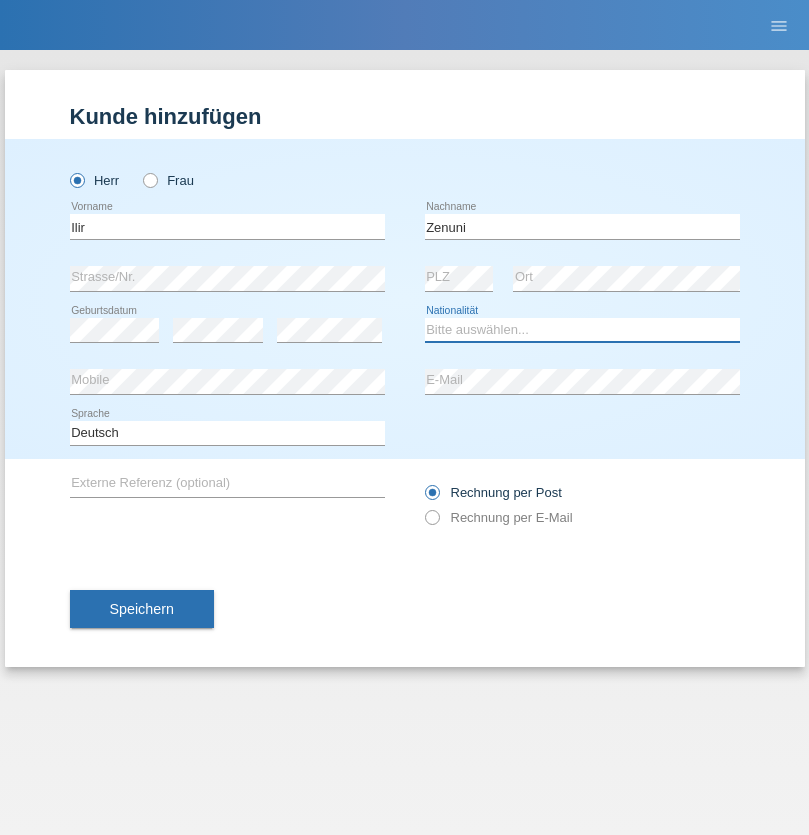 select on "MK" 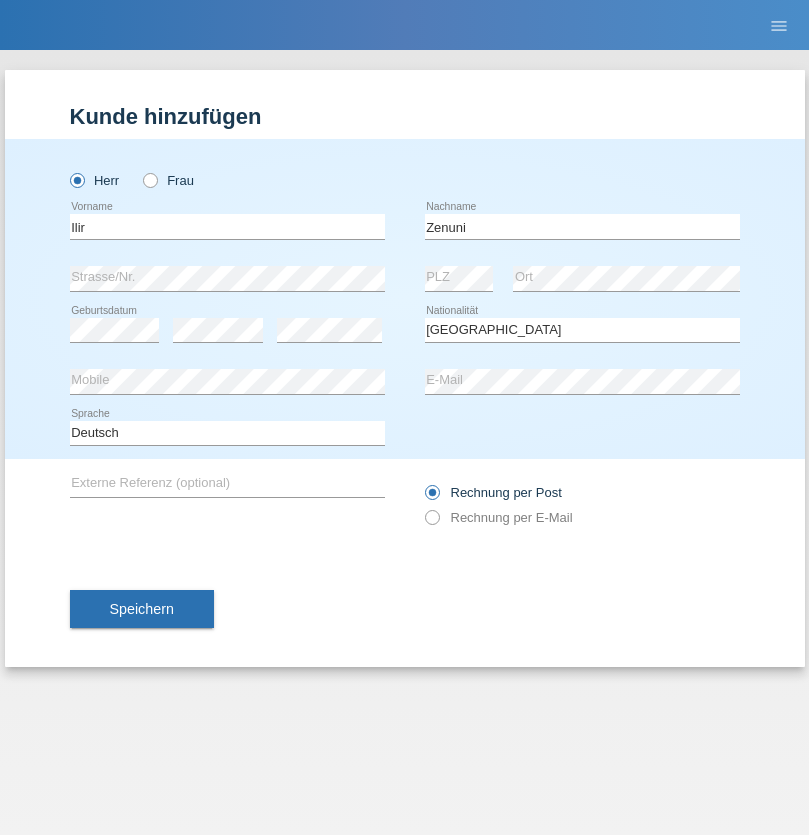 select on "C" 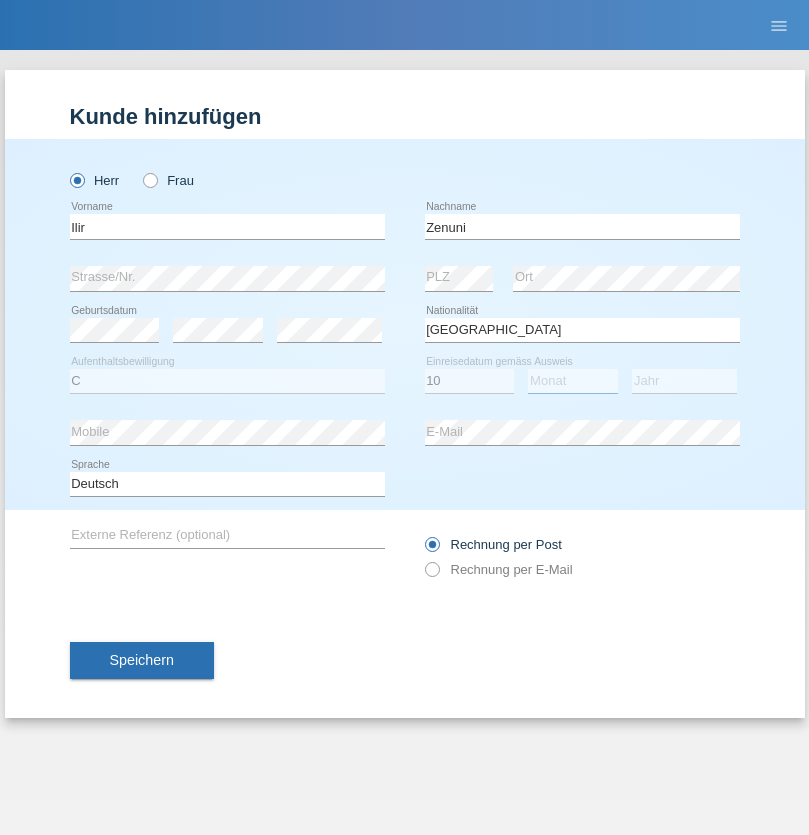select on "10" 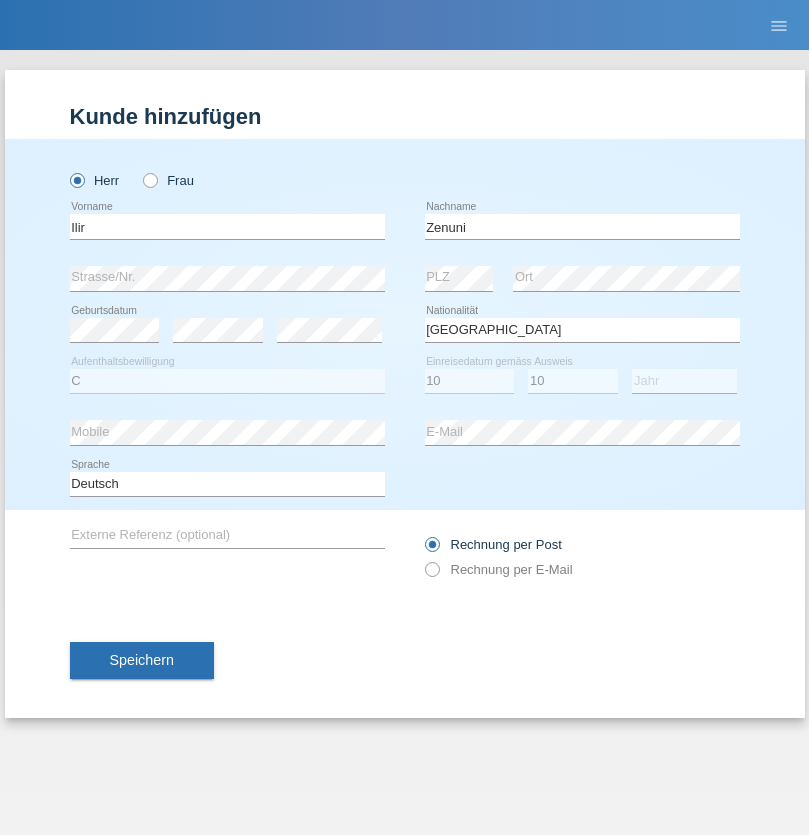 select on "1991" 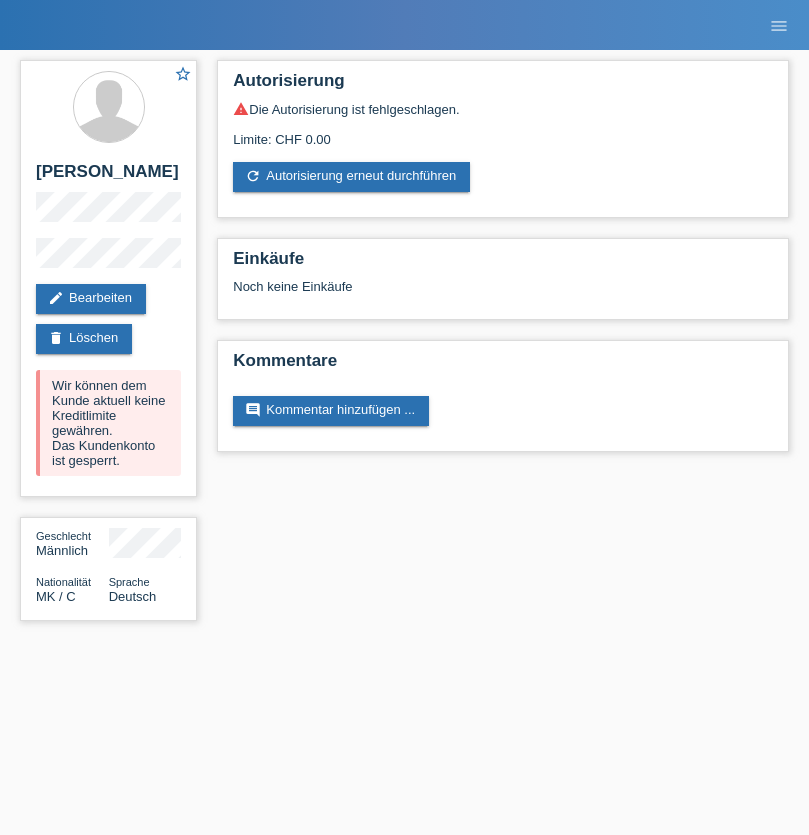 scroll, scrollTop: 0, scrollLeft: 0, axis: both 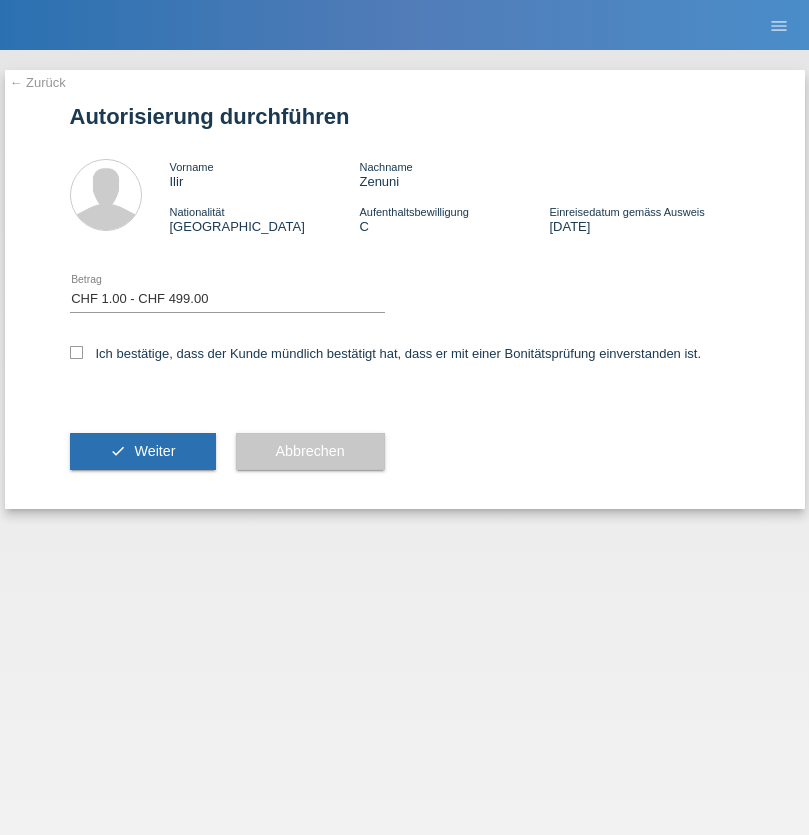 select on "1" 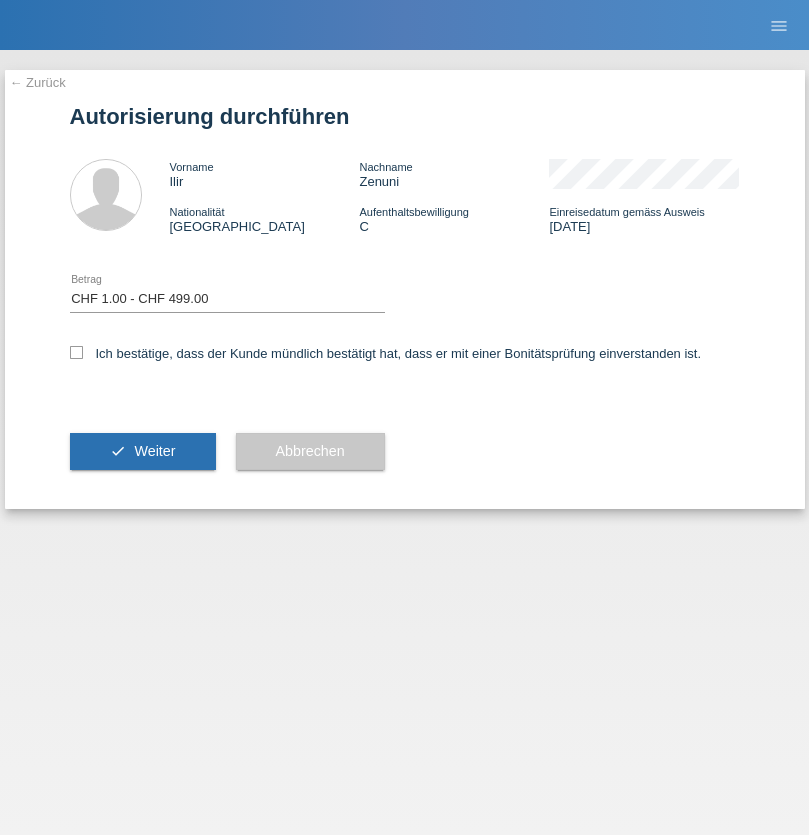 checkbox on "true" 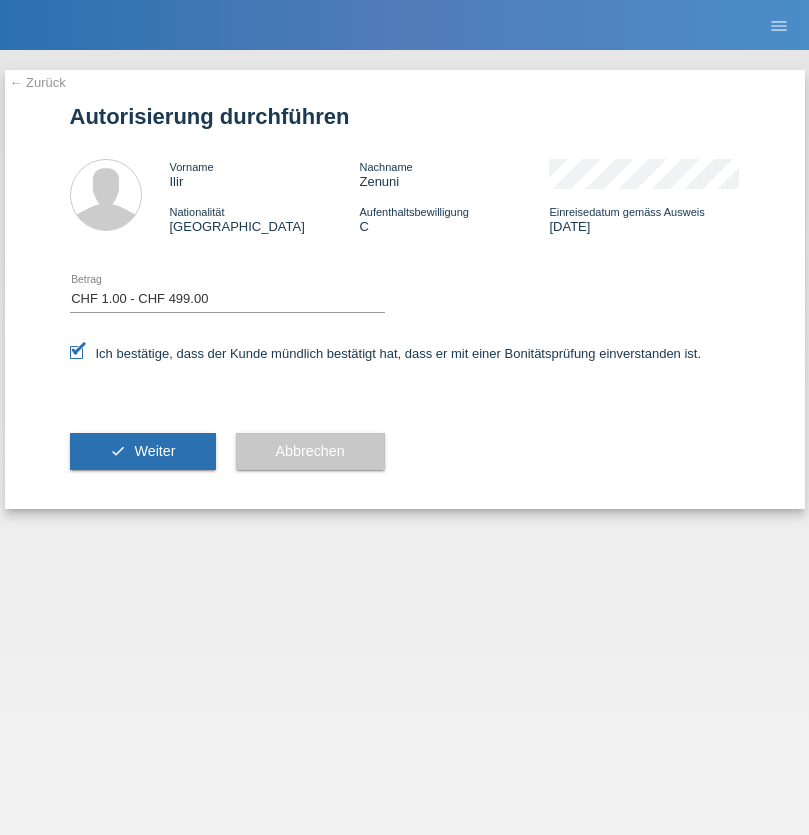 scroll, scrollTop: 0, scrollLeft: 0, axis: both 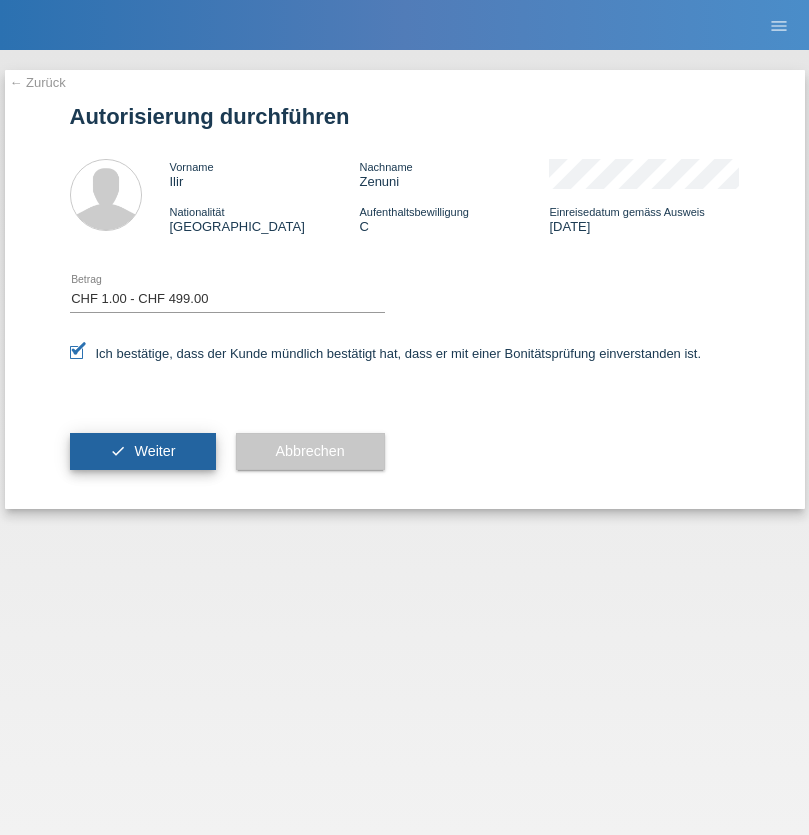 click on "Weiter" at bounding box center (154, 451) 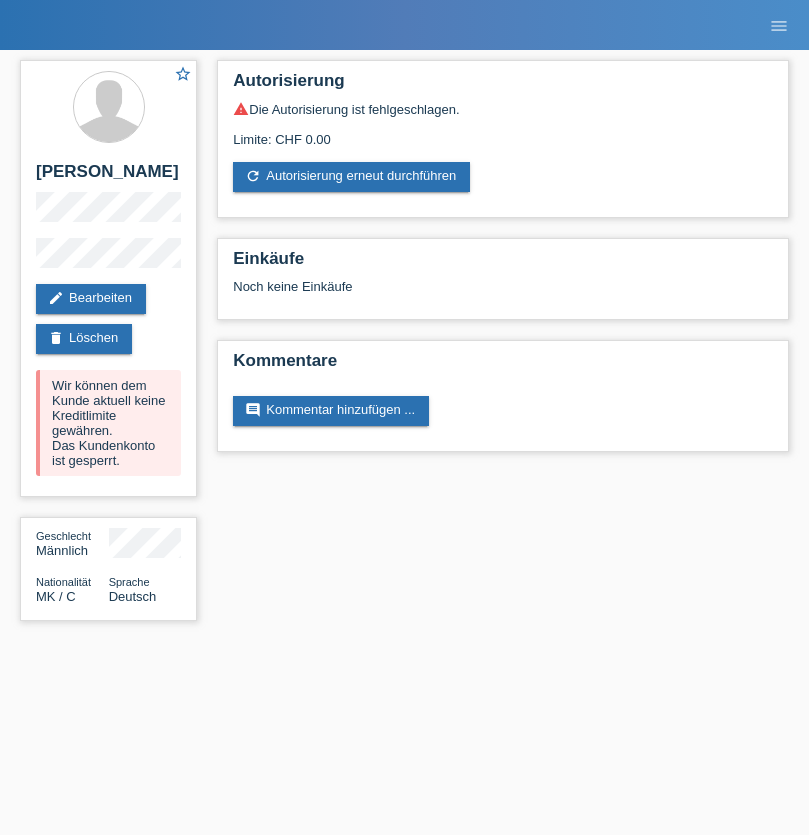 scroll, scrollTop: 0, scrollLeft: 0, axis: both 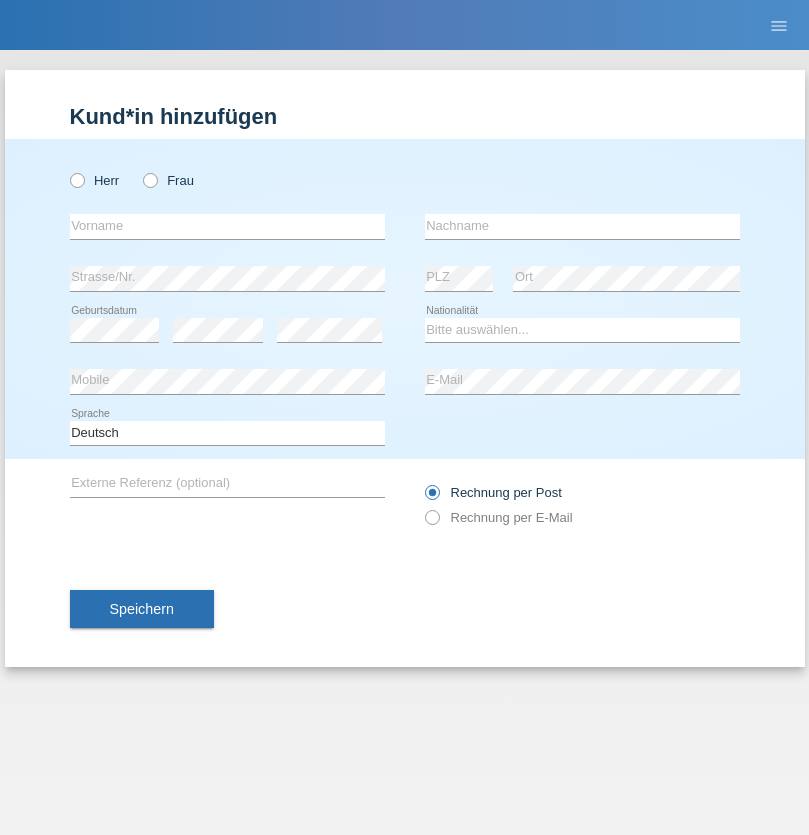 radio on "true" 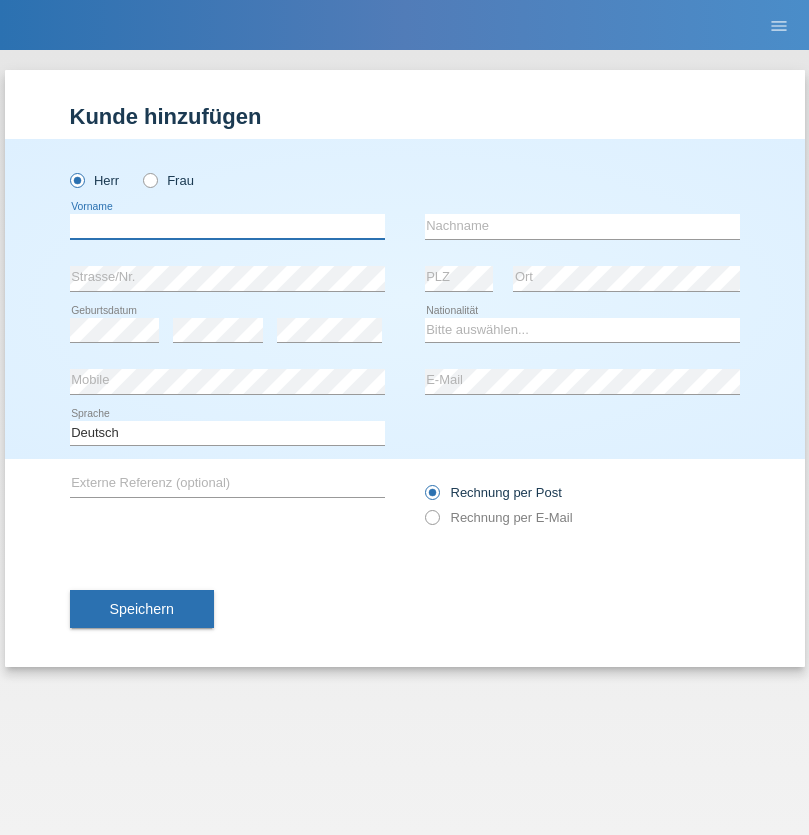 click at bounding box center (227, 226) 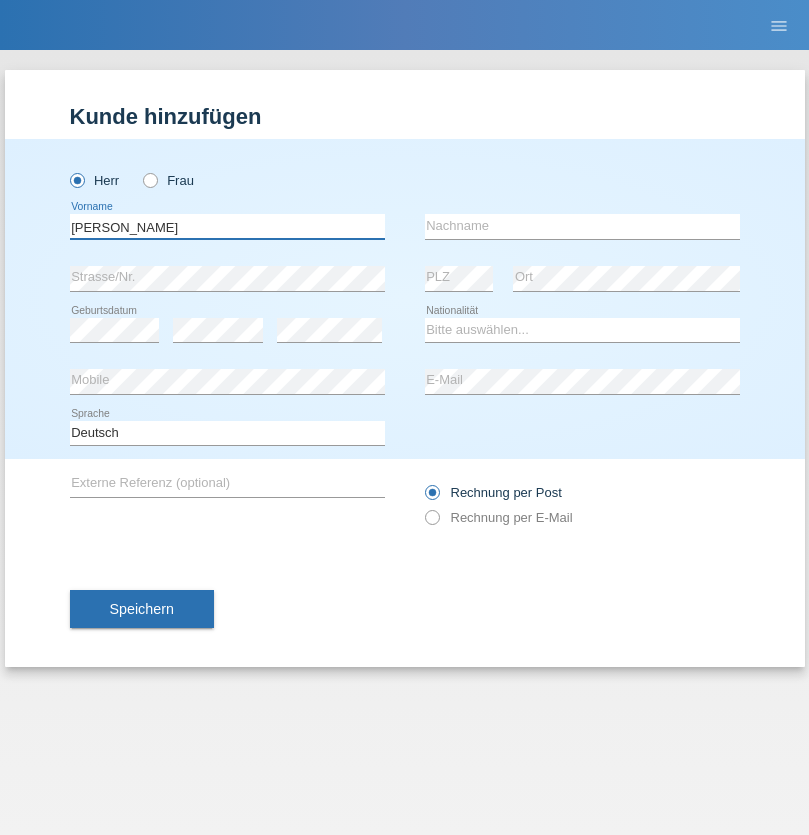 type on "[PERSON_NAME]" 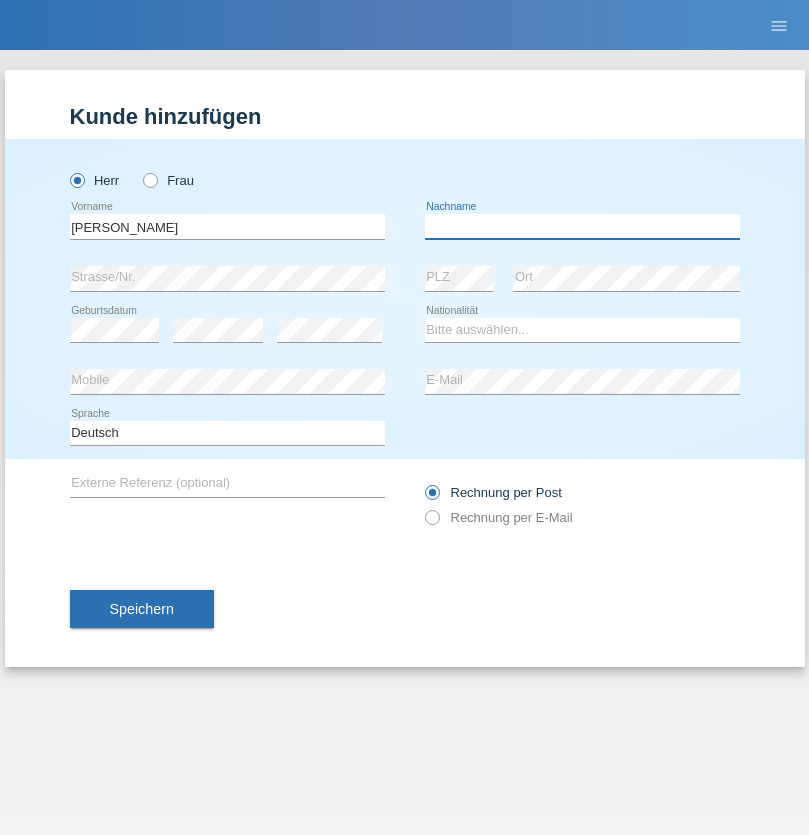 click at bounding box center (582, 226) 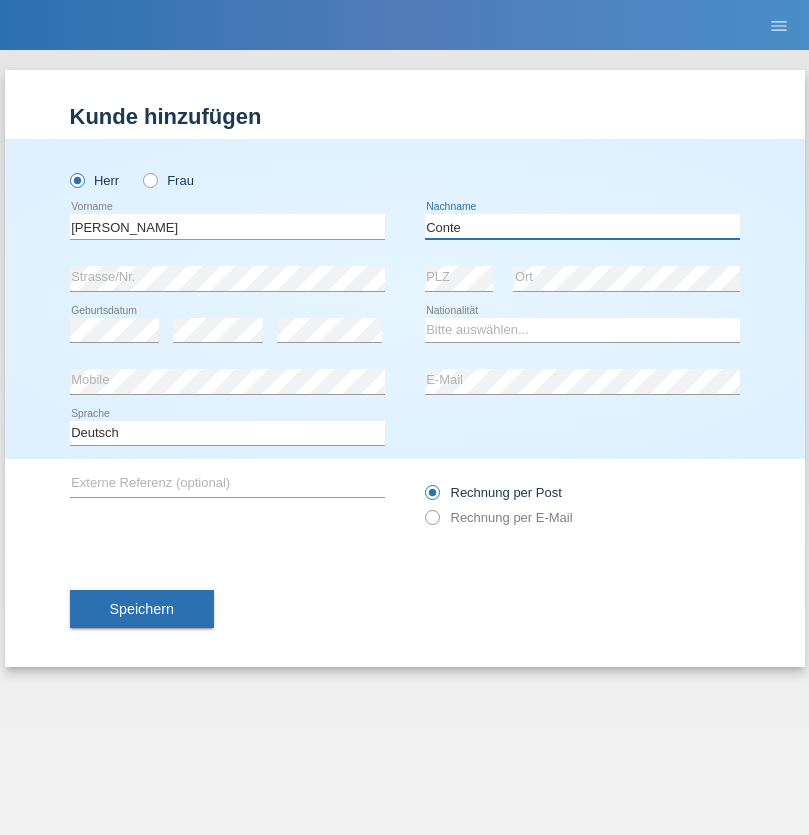 type on "Conte" 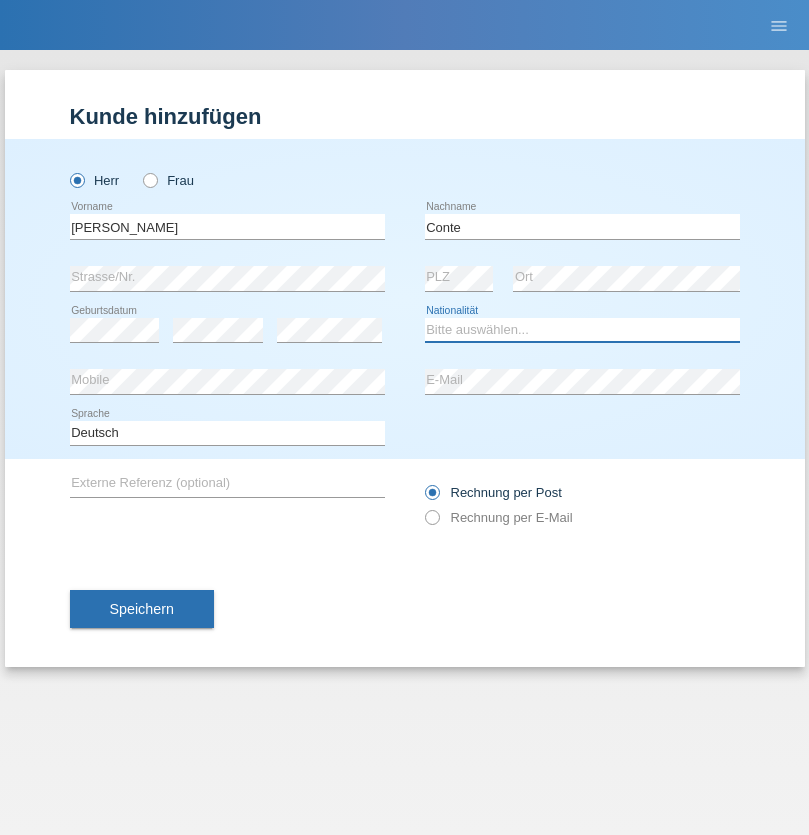 select on "CH" 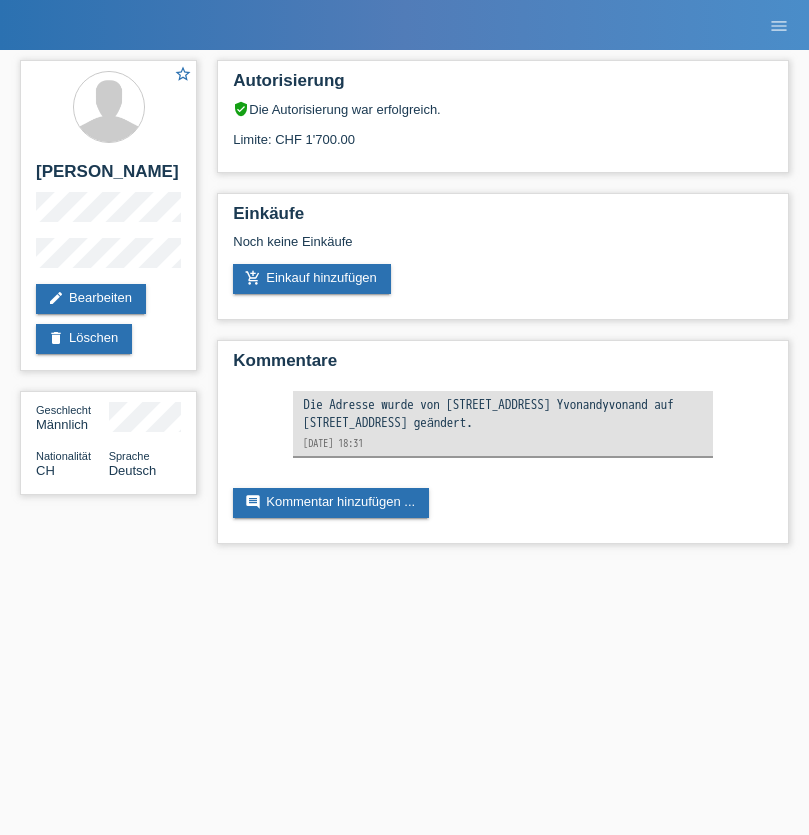 scroll, scrollTop: 0, scrollLeft: 0, axis: both 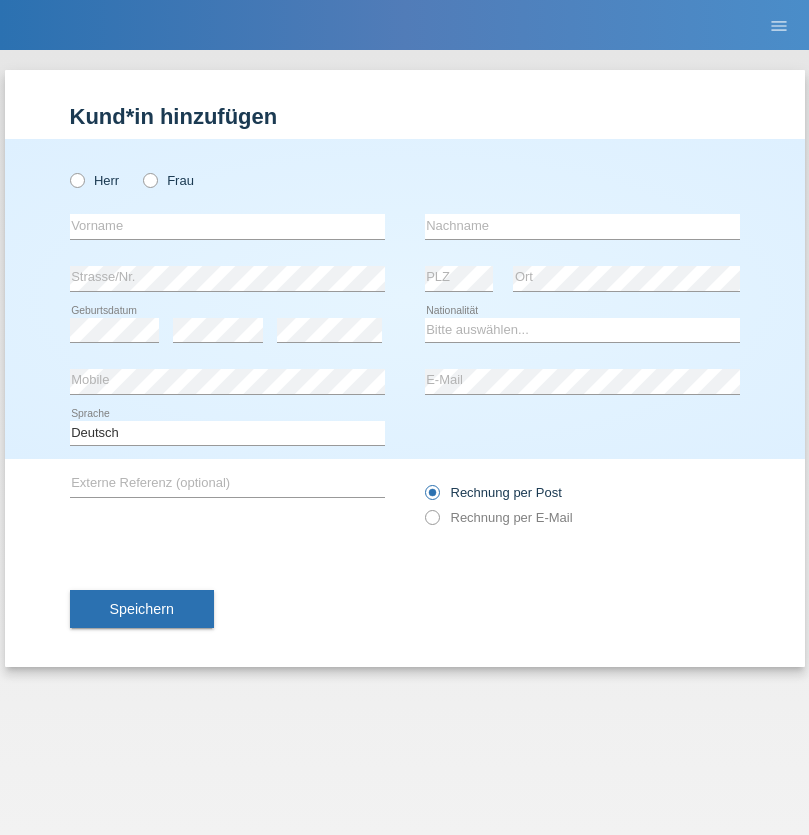 radio on "true" 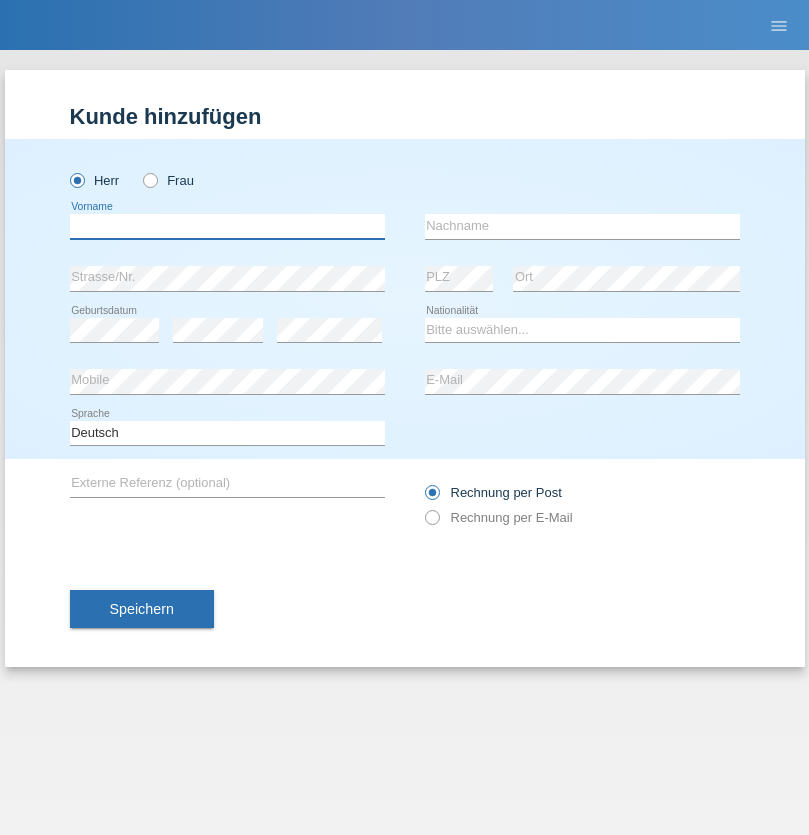 click at bounding box center [227, 226] 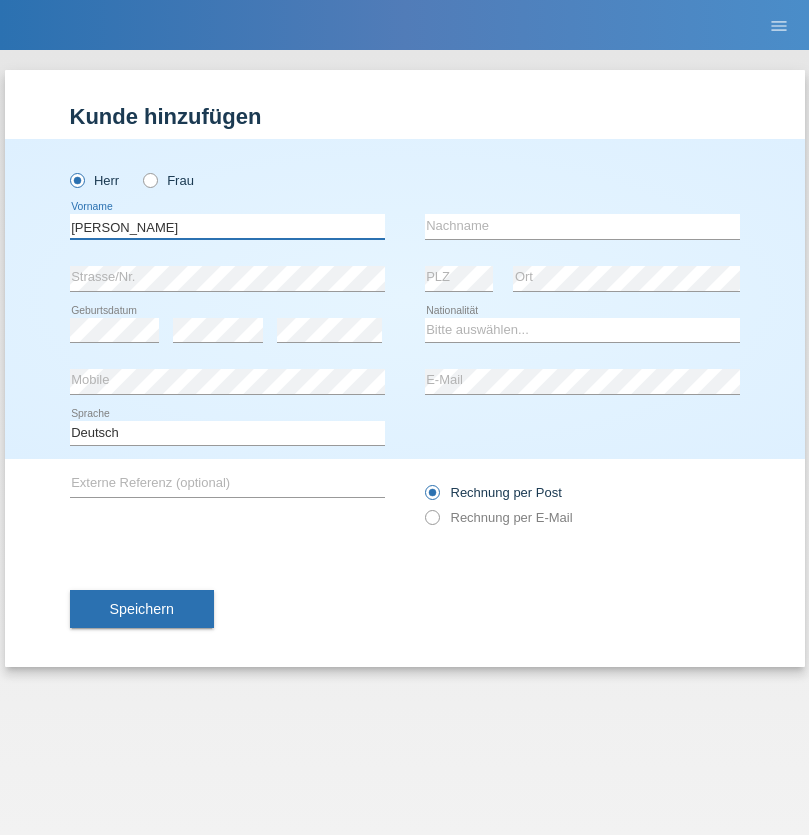 type on "[PERSON_NAME]" 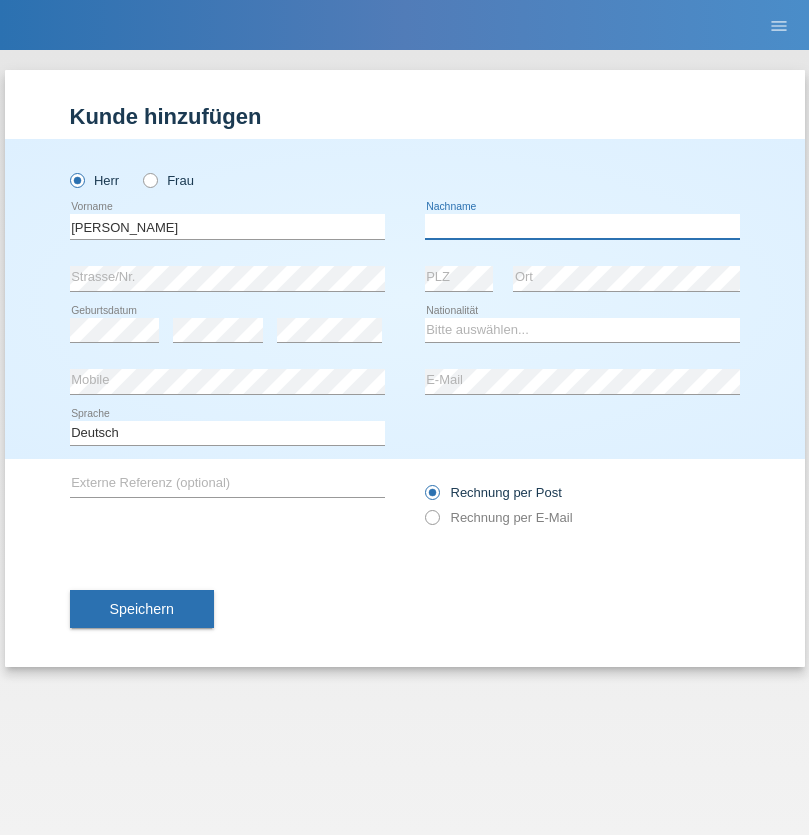 click at bounding box center [582, 226] 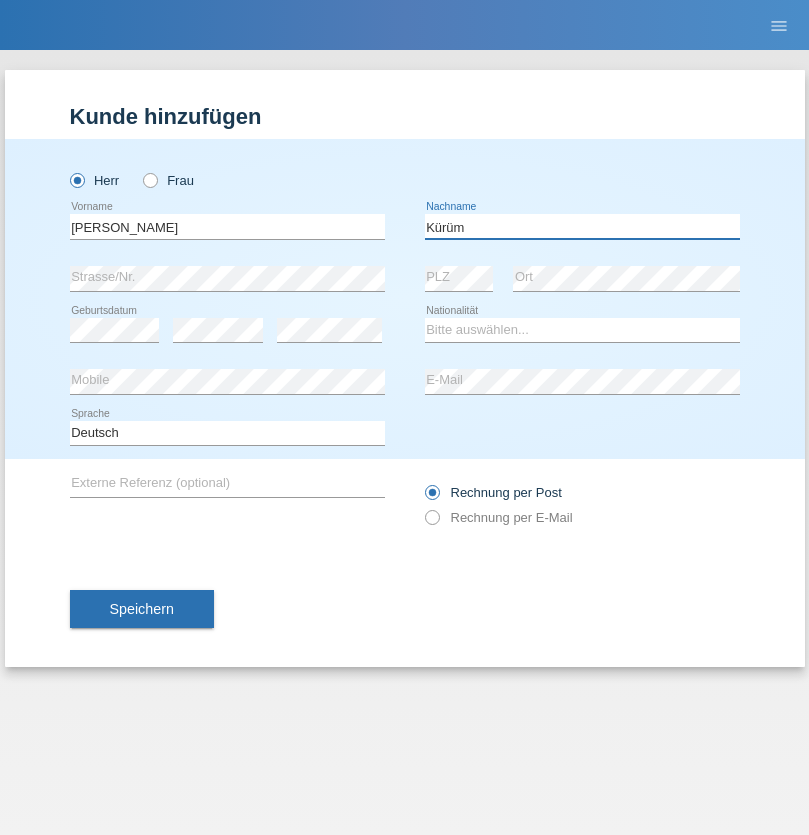 type on "Kürüm" 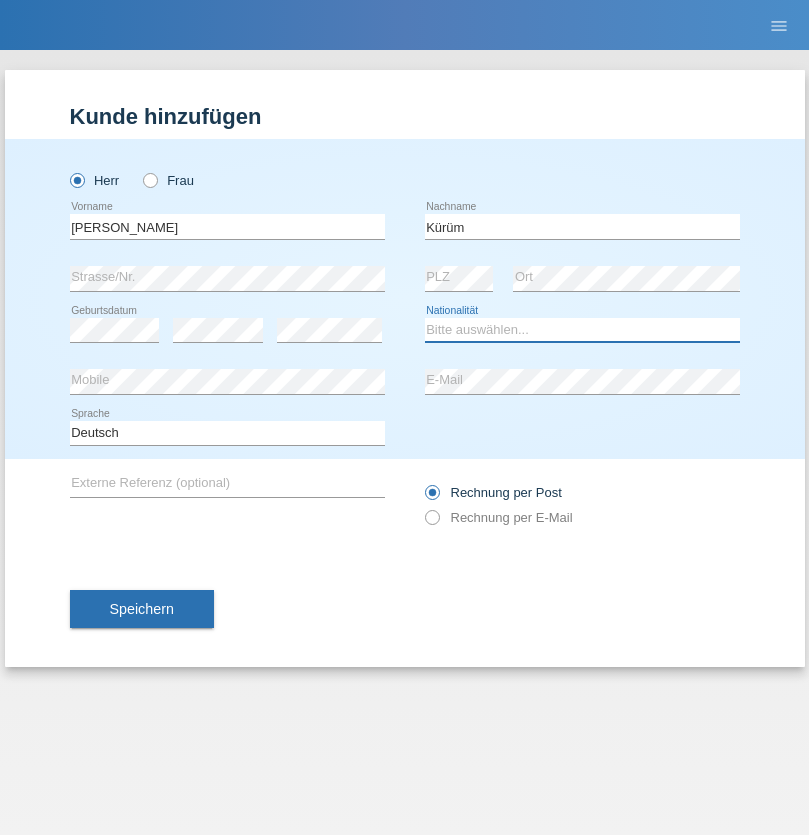 select on "TR" 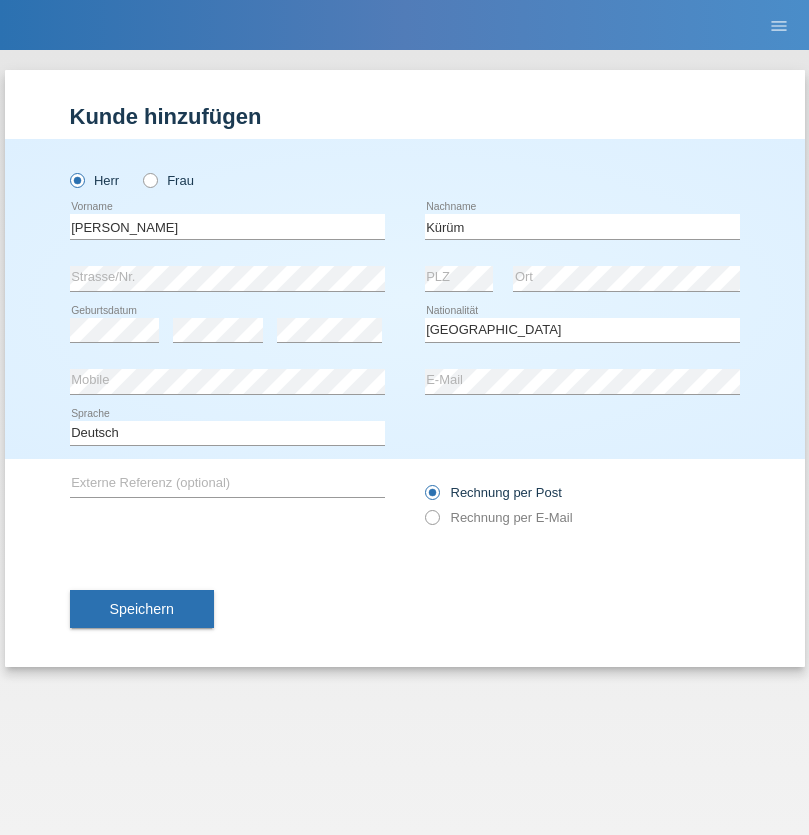 select on "C" 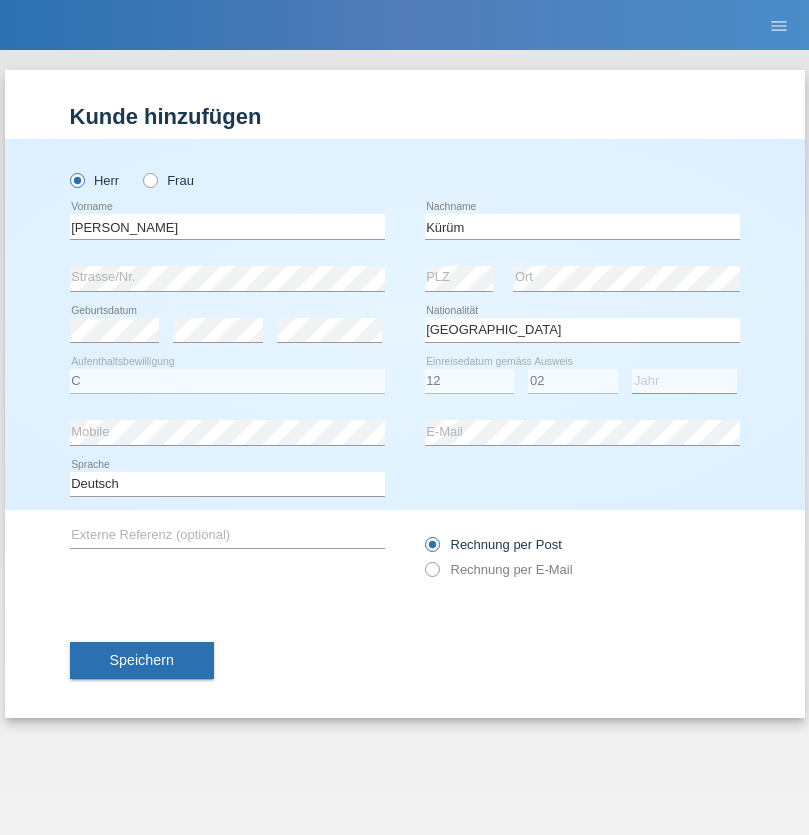 select on "2021" 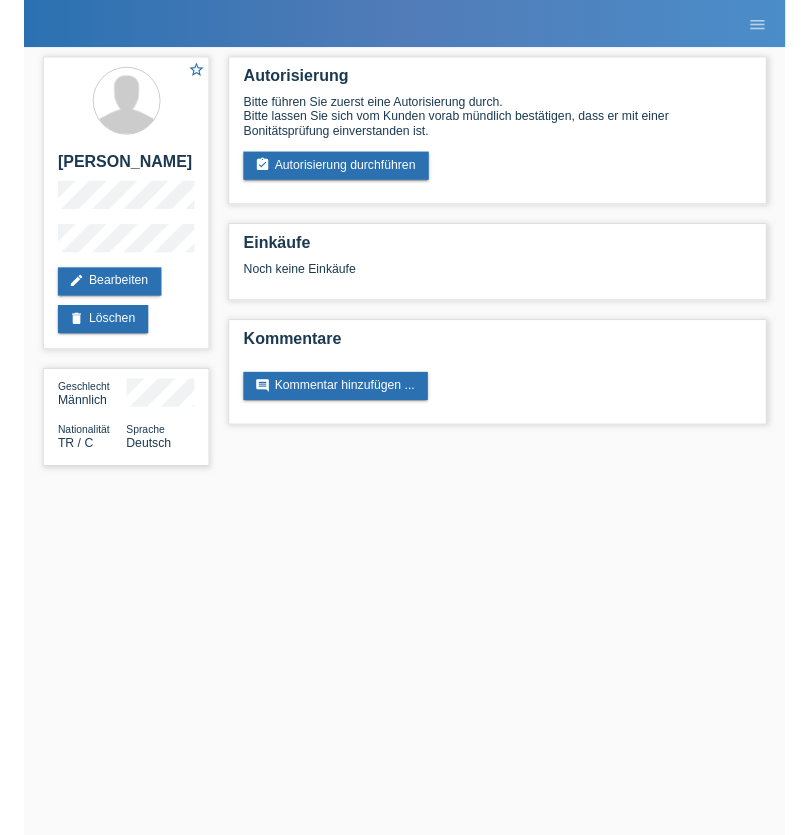 scroll, scrollTop: 0, scrollLeft: 0, axis: both 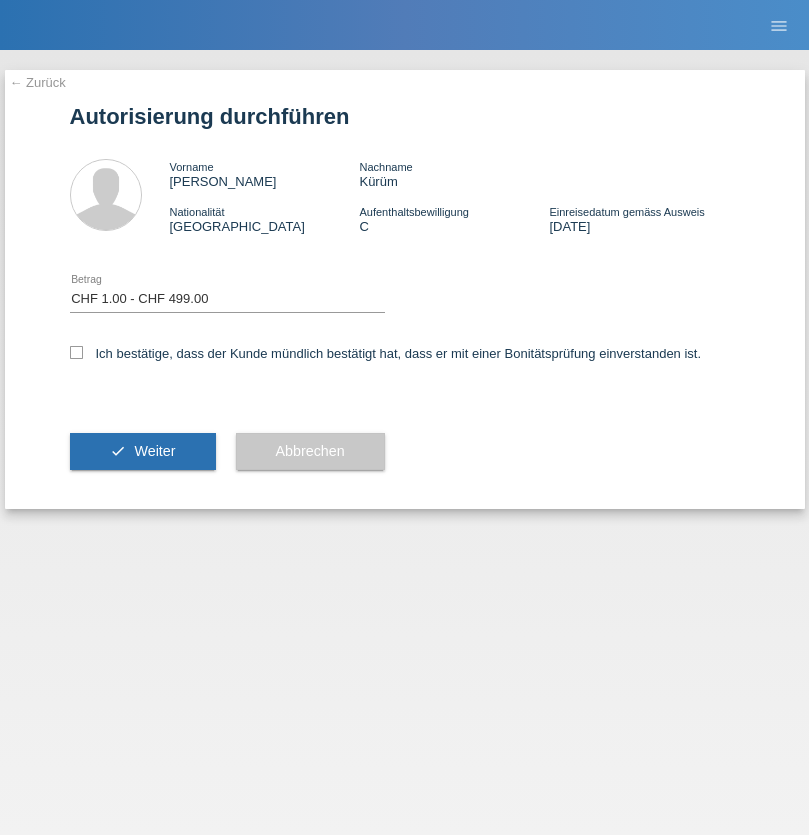 select on "1" 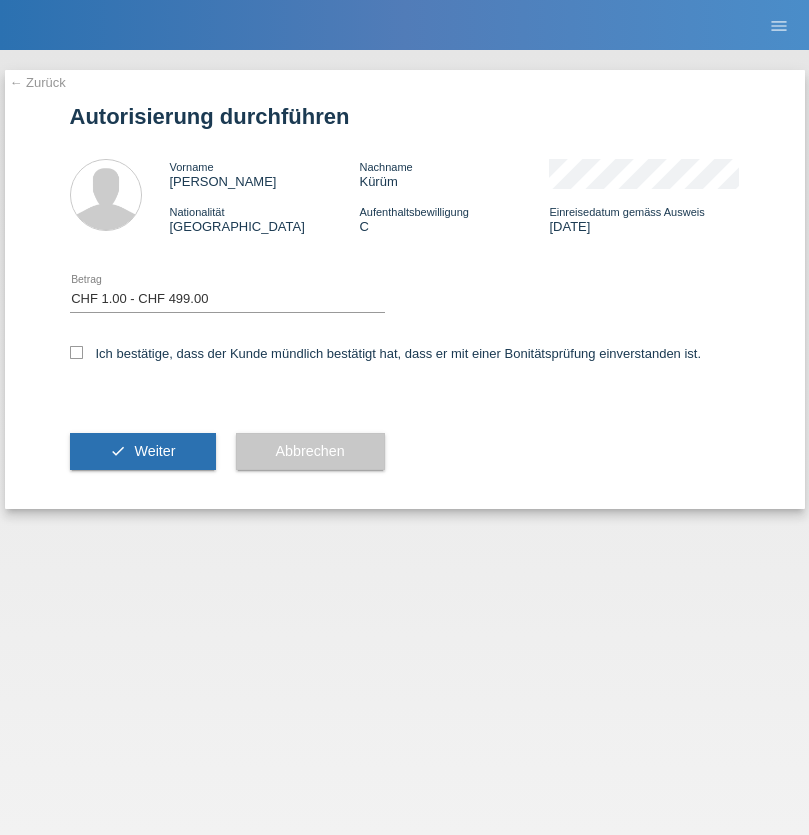scroll, scrollTop: 0, scrollLeft: 0, axis: both 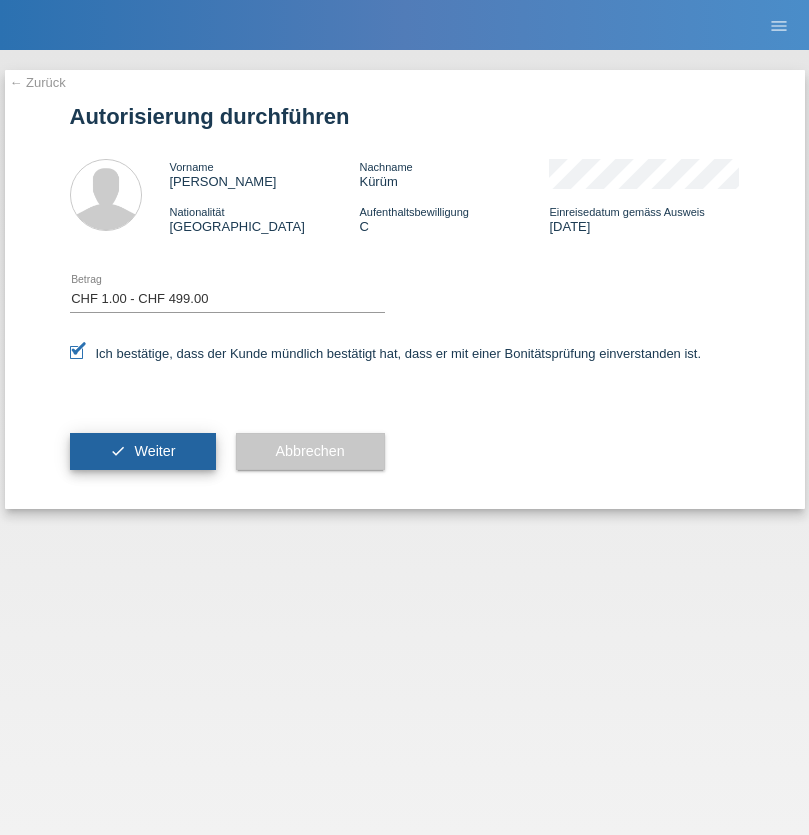 click on "Weiter" at bounding box center [154, 451] 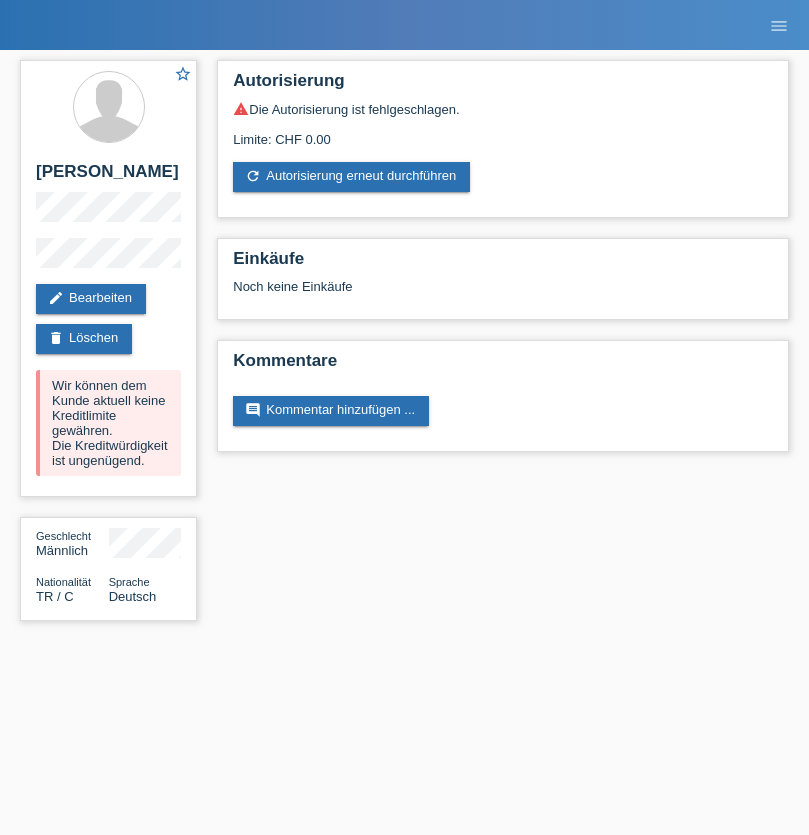 scroll, scrollTop: 0, scrollLeft: 0, axis: both 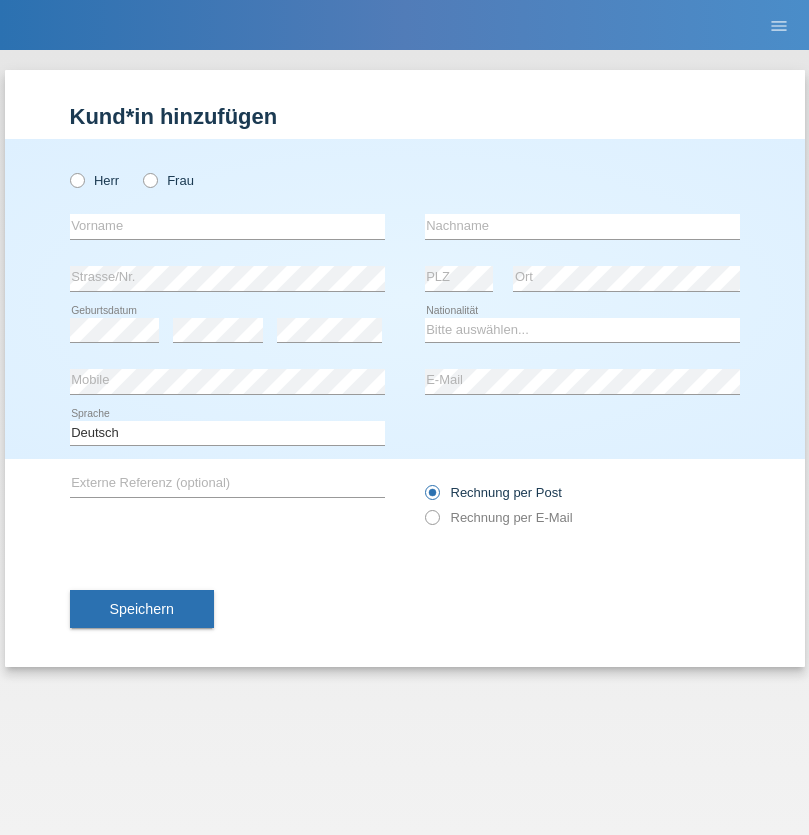 radio on "true" 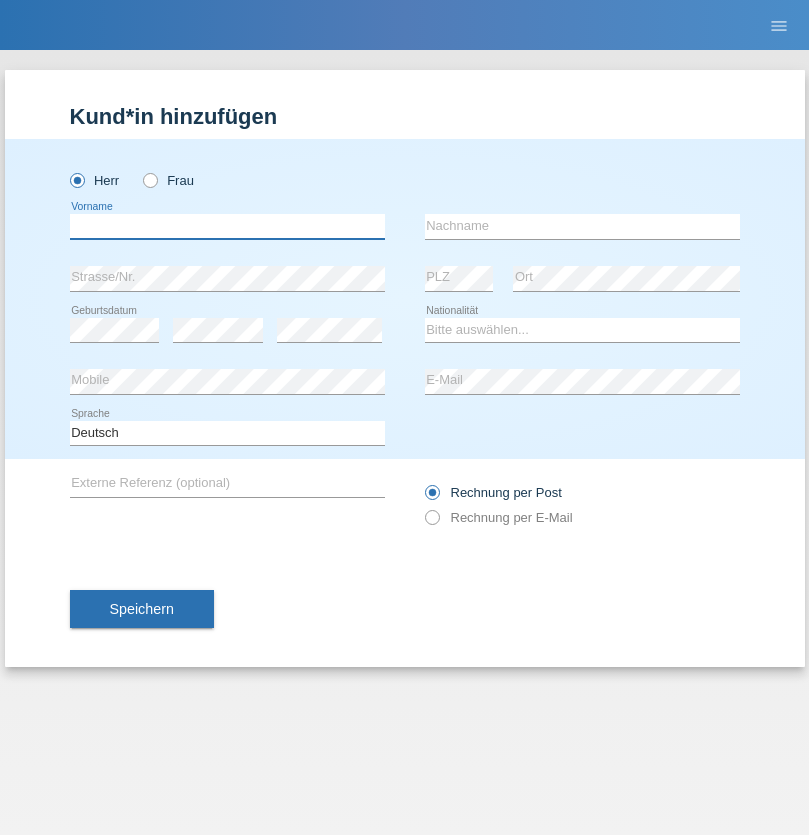 click at bounding box center [227, 226] 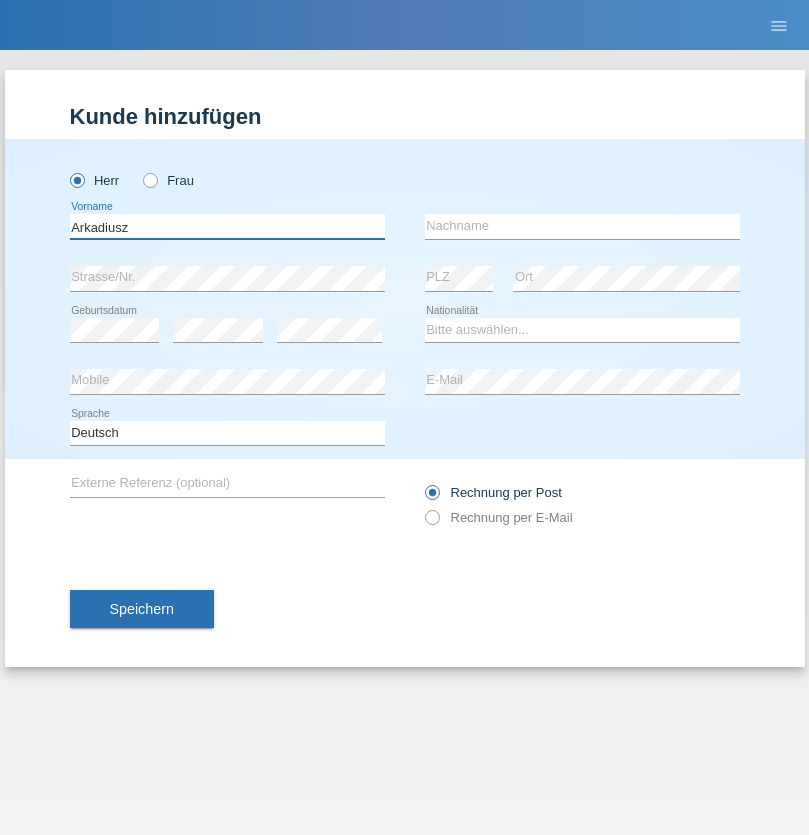 type on "Arkadiusz" 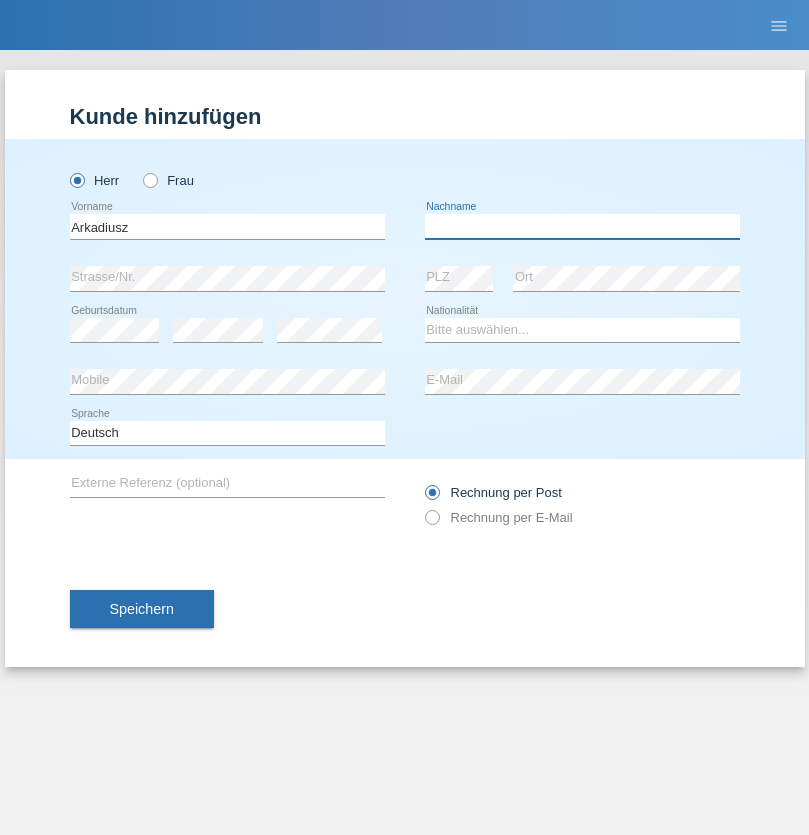 click at bounding box center [582, 226] 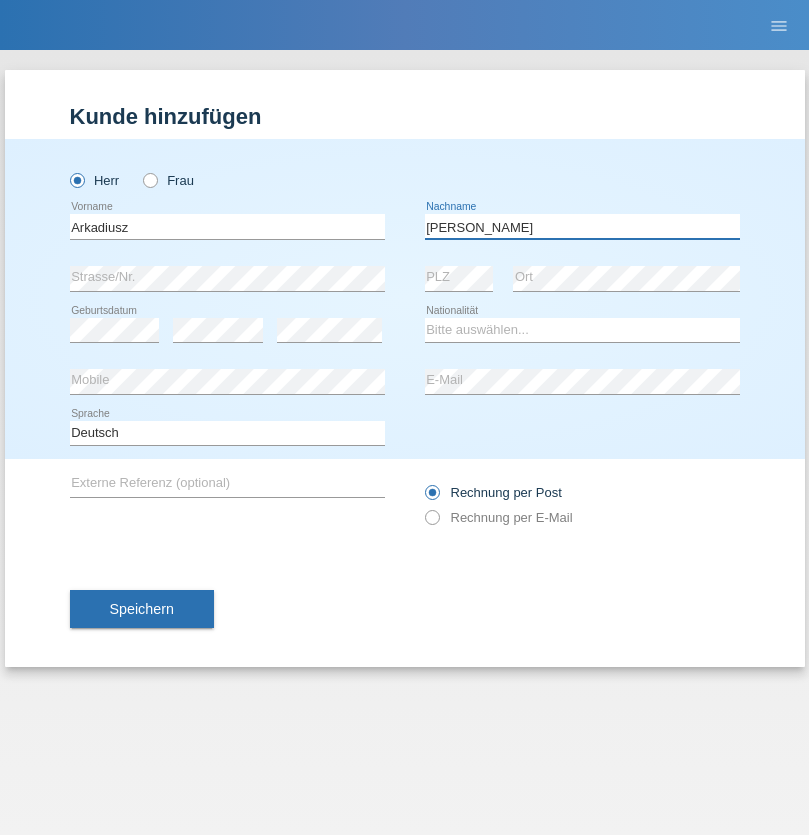 type on "Lukaszewski" 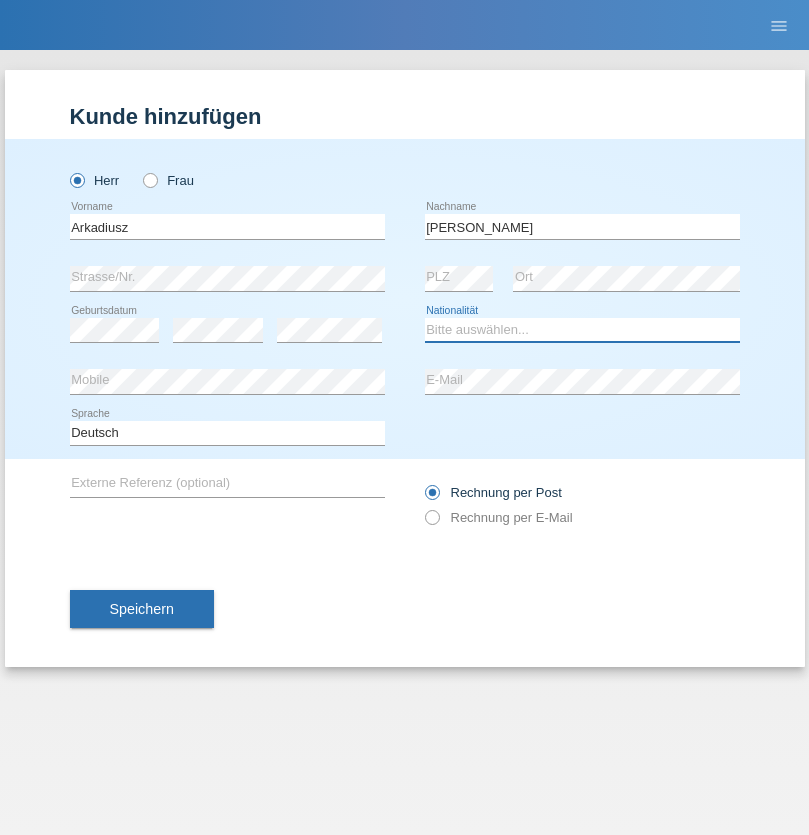 select on "PL" 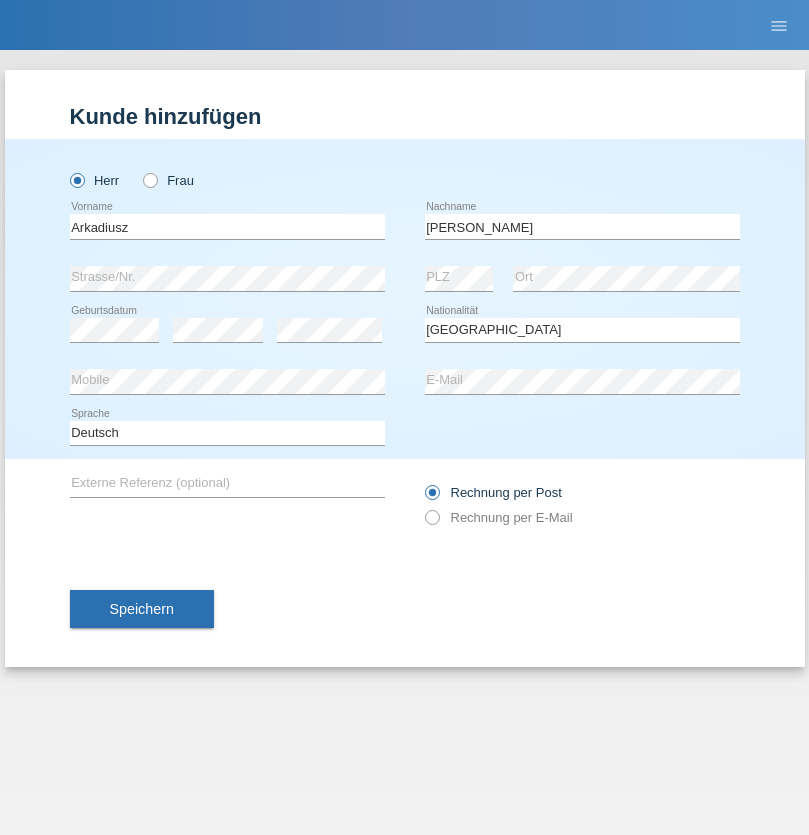 select on "C" 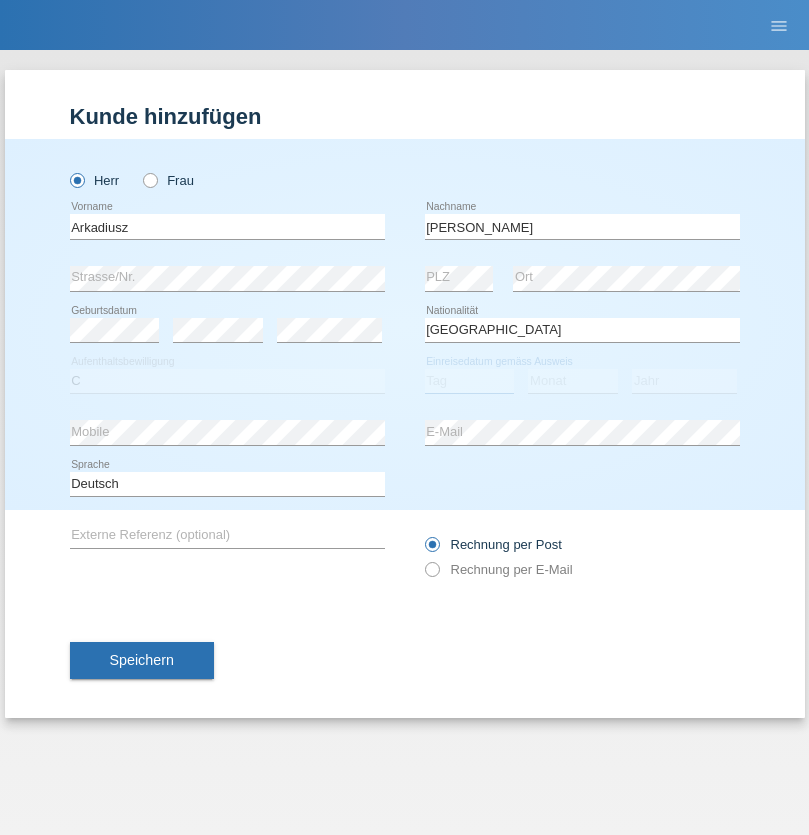 select on "19" 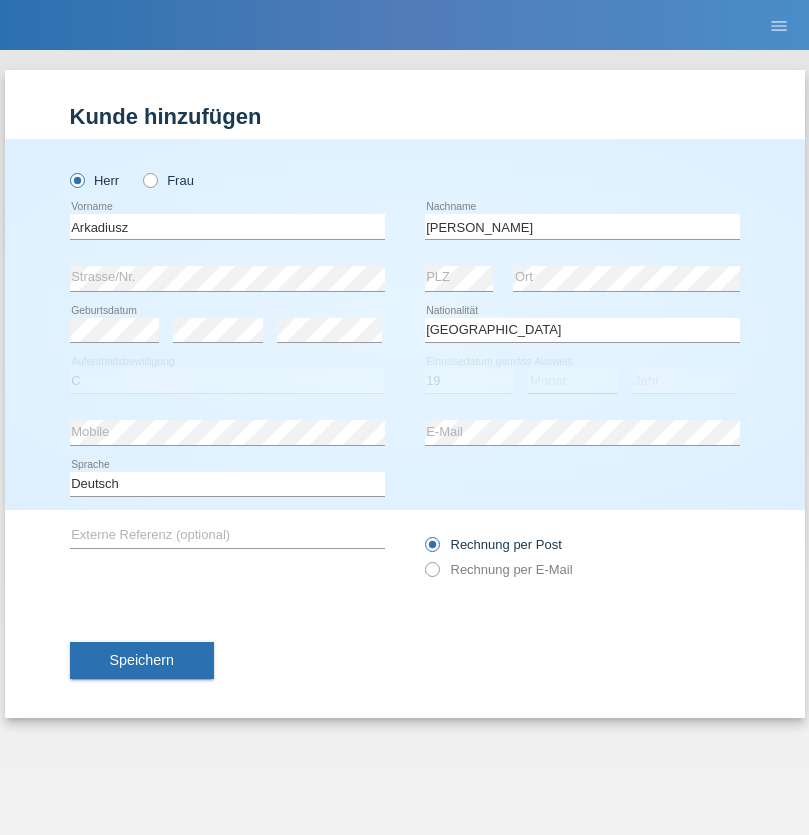 select on "08" 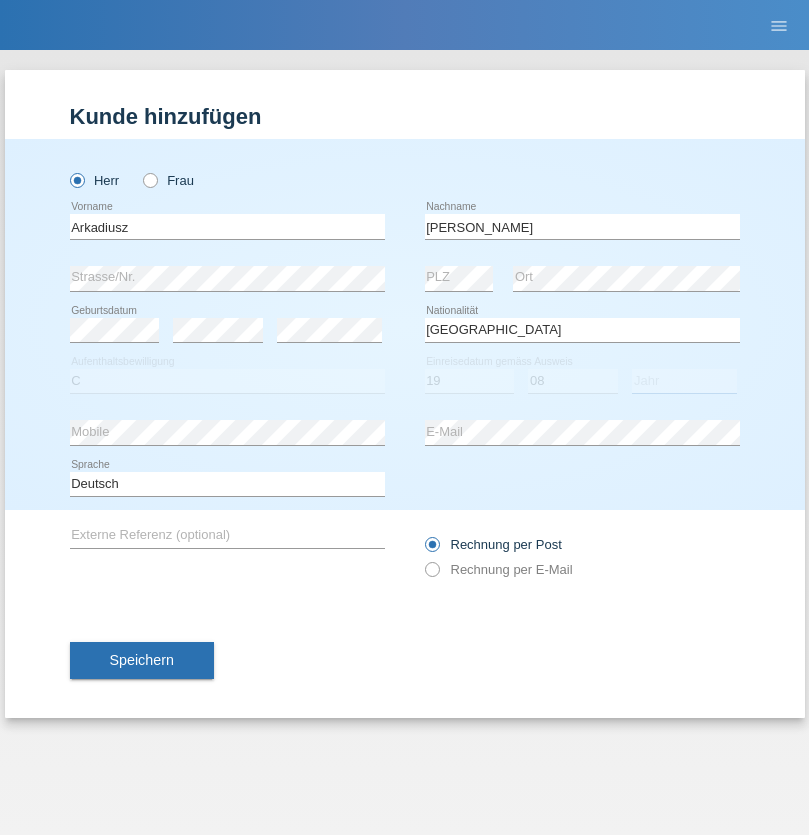 select on "2017" 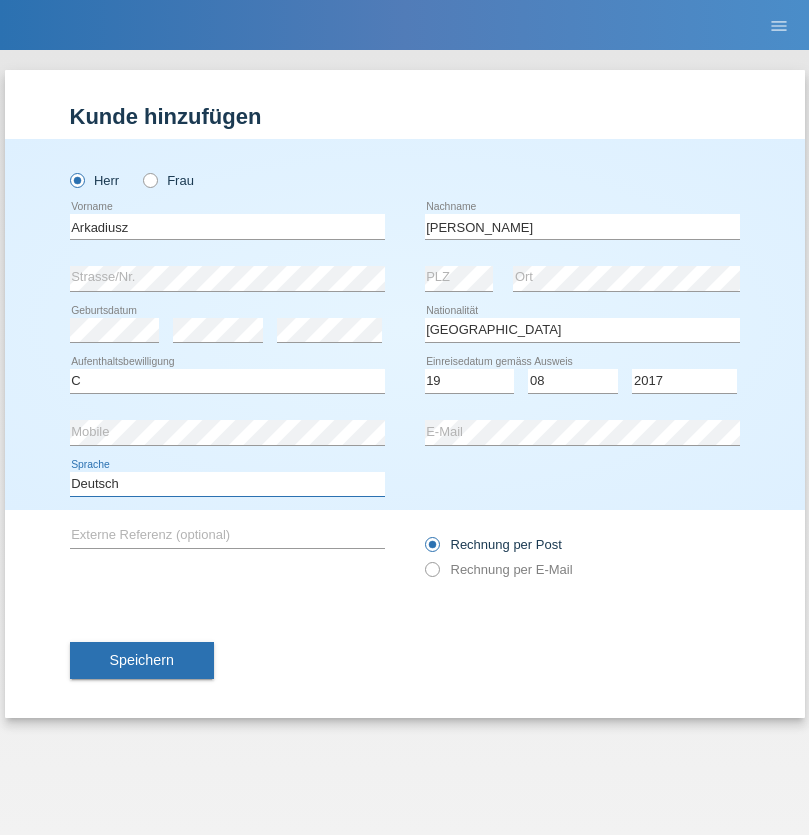 select on "en" 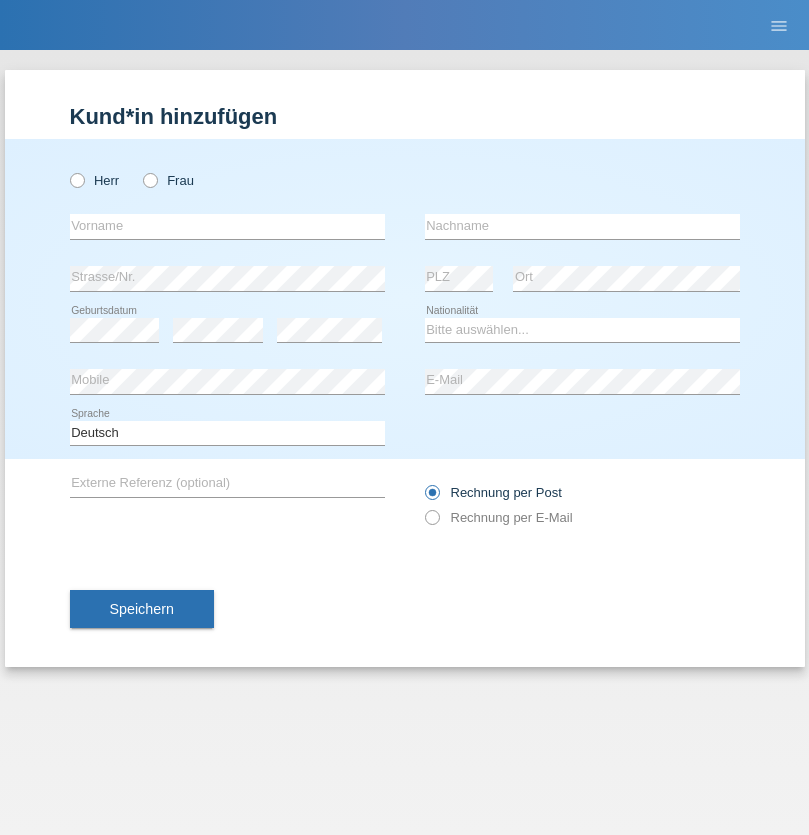 scroll, scrollTop: 0, scrollLeft: 0, axis: both 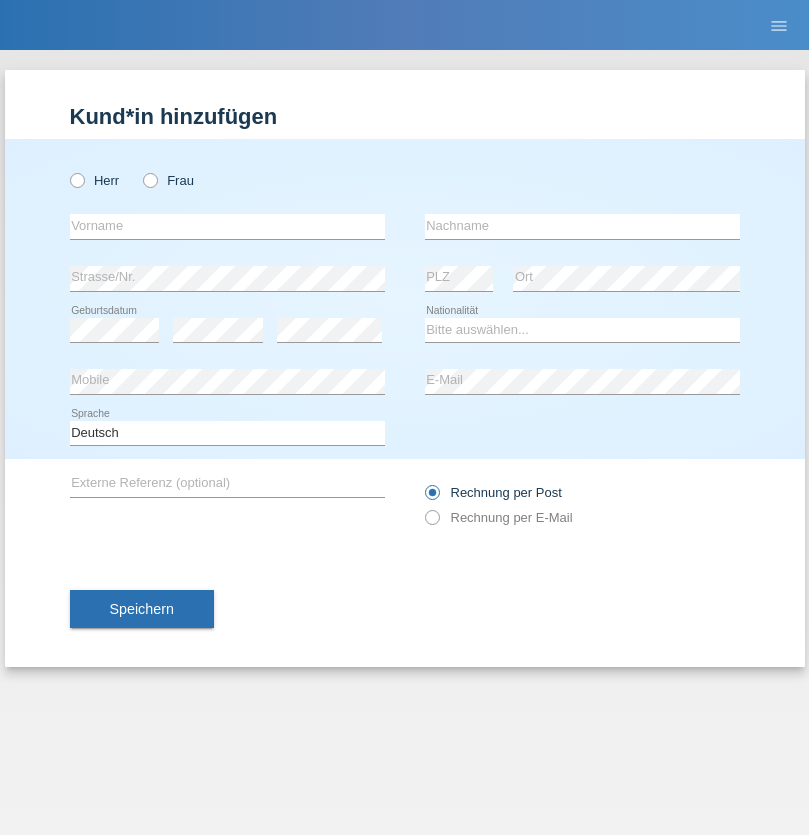 radio on "true" 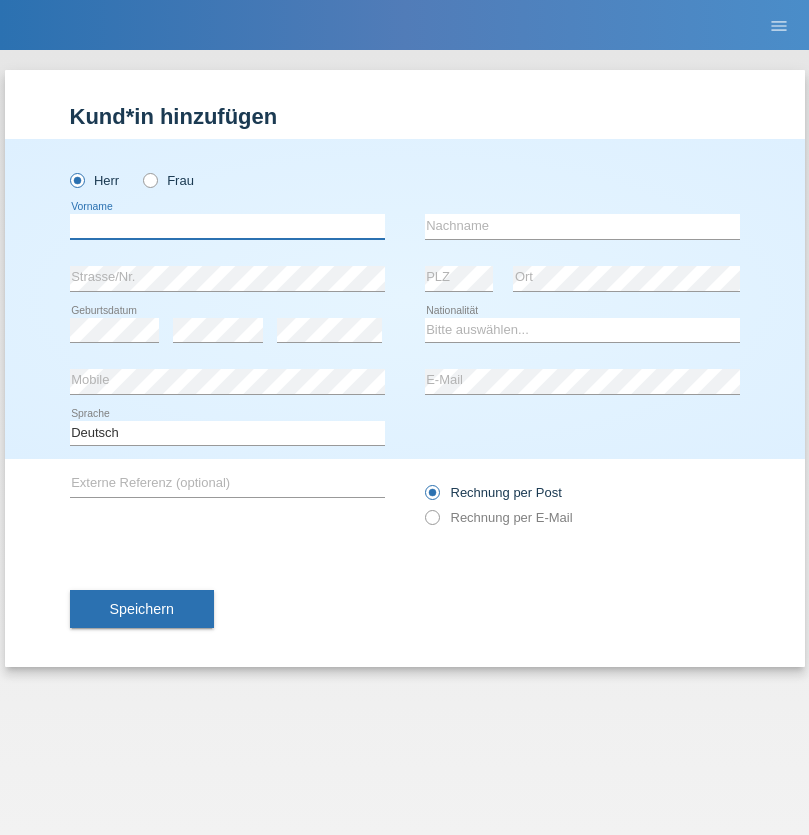 click at bounding box center [227, 226] 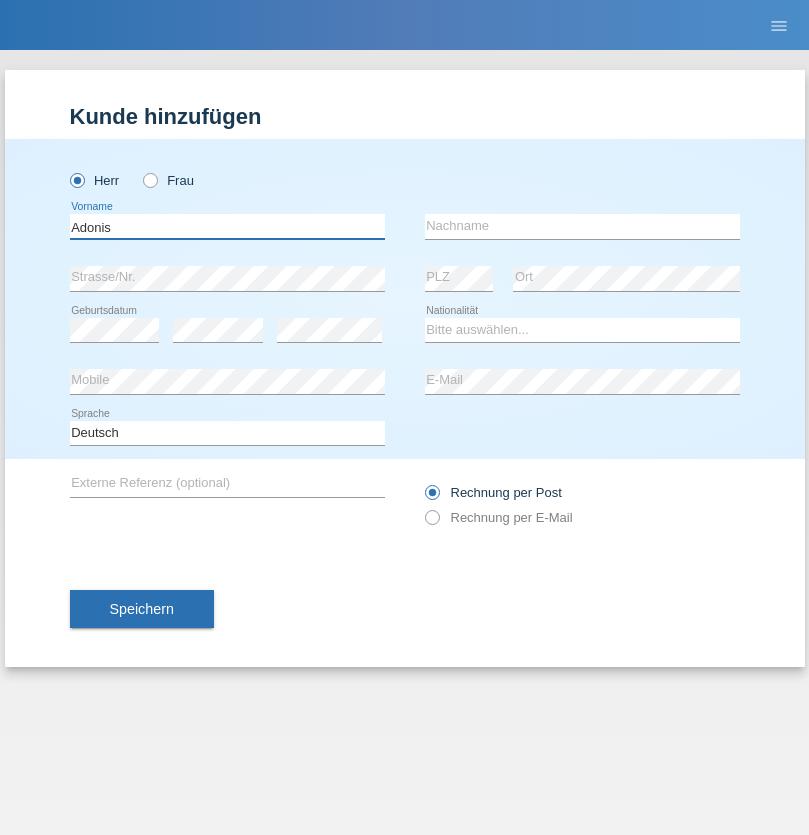 type on "Adonis" 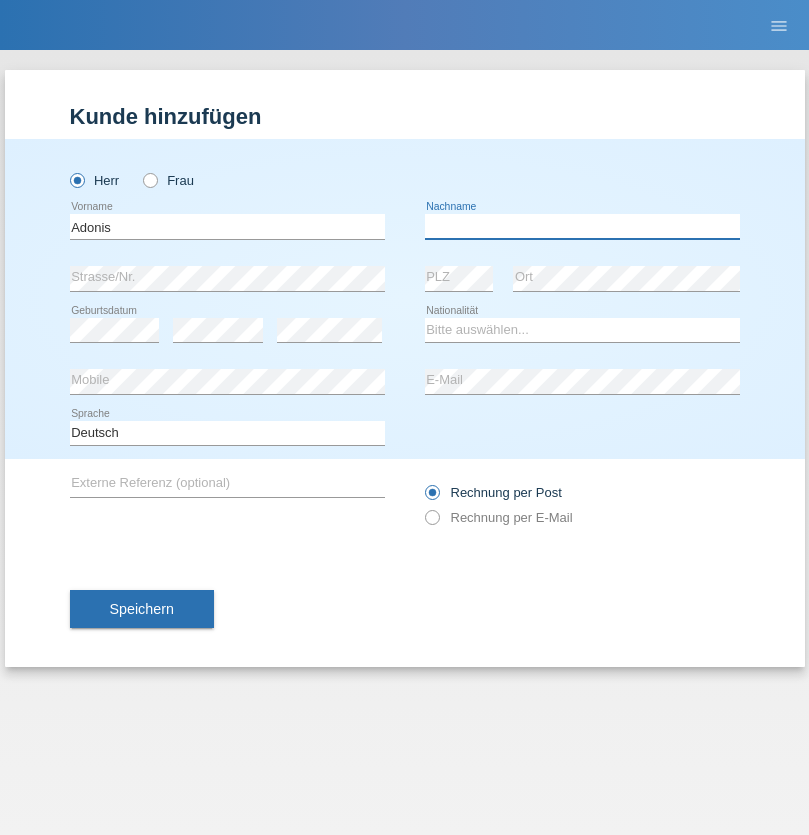 click at bounding box center (582, 226) 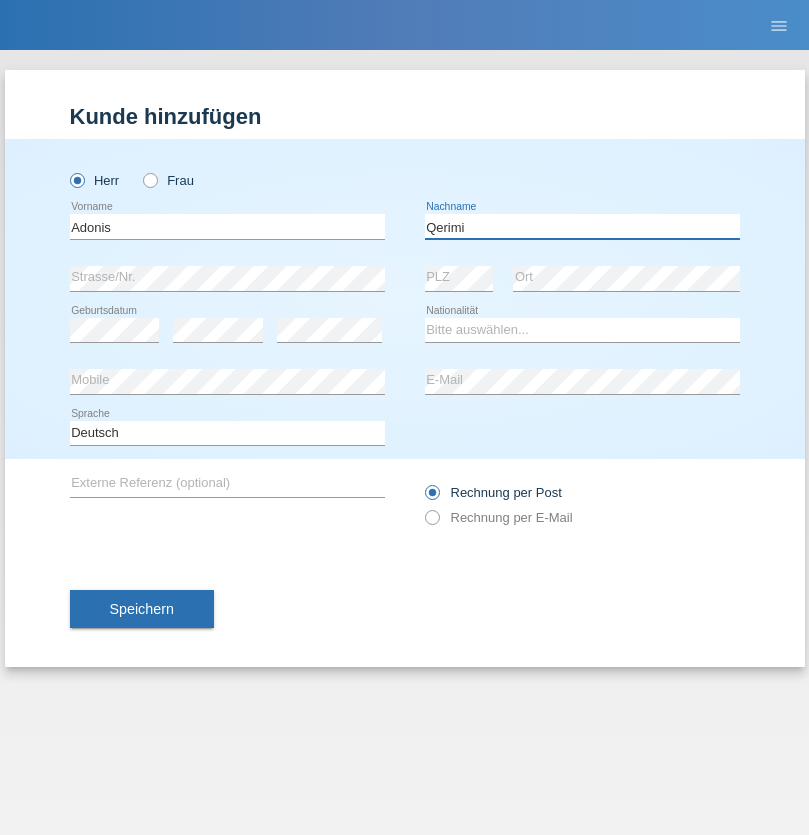 type on "Qerimi" 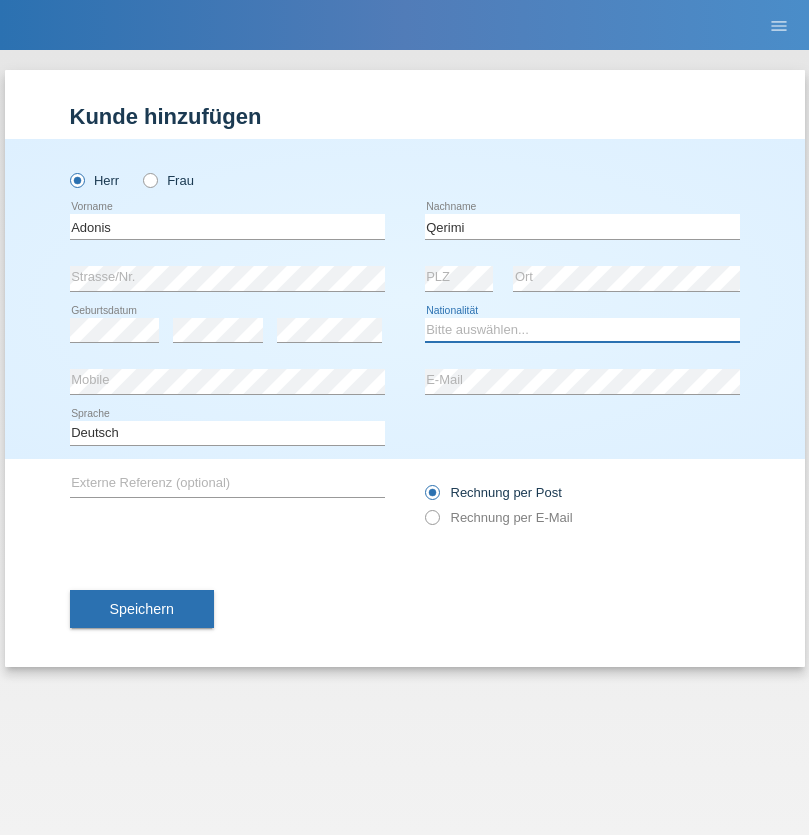select on "XK" 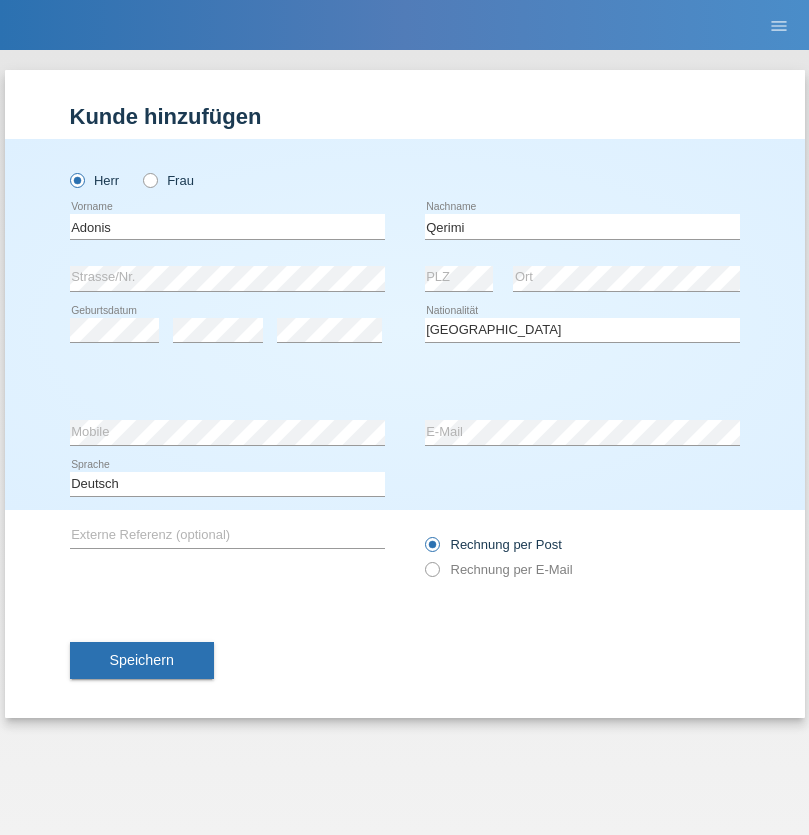 select on "C" 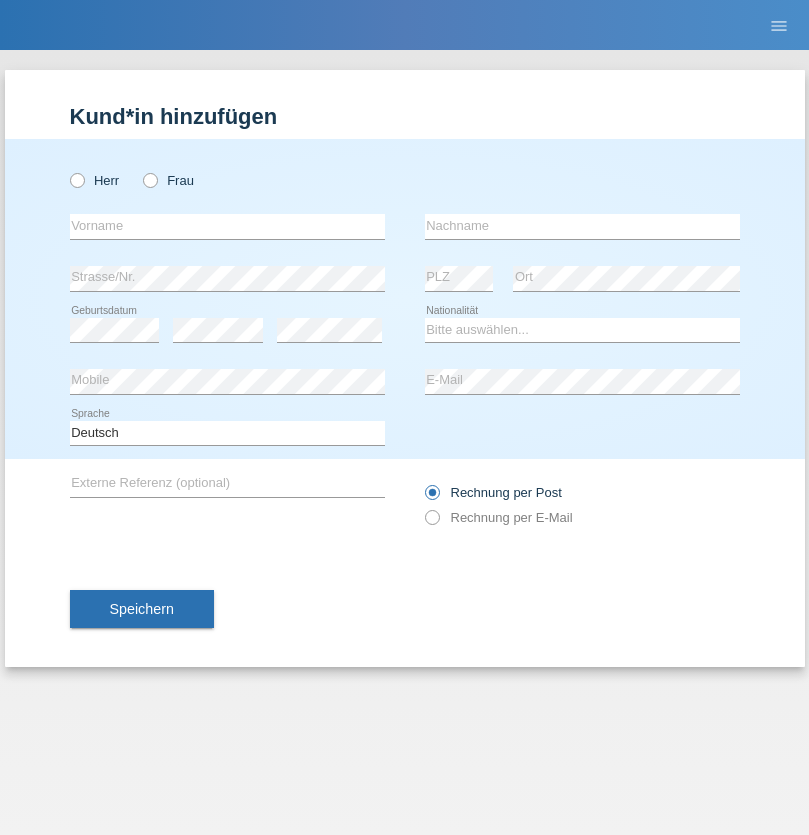 scroll, scrollTop: 0, scrollLeft: 0, axis: both 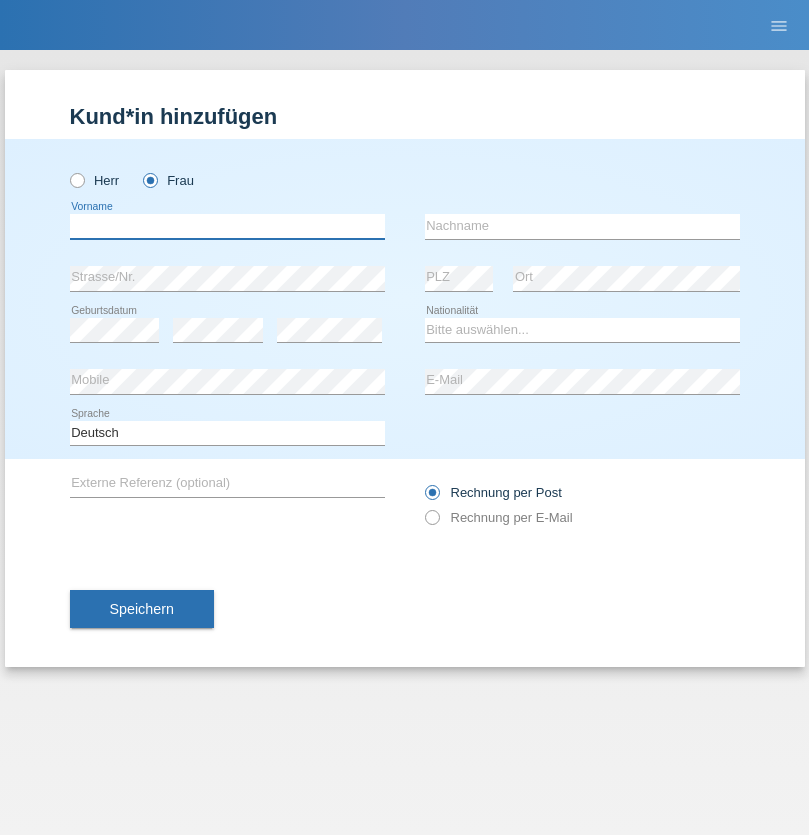 click at bounding box center [227, 226] 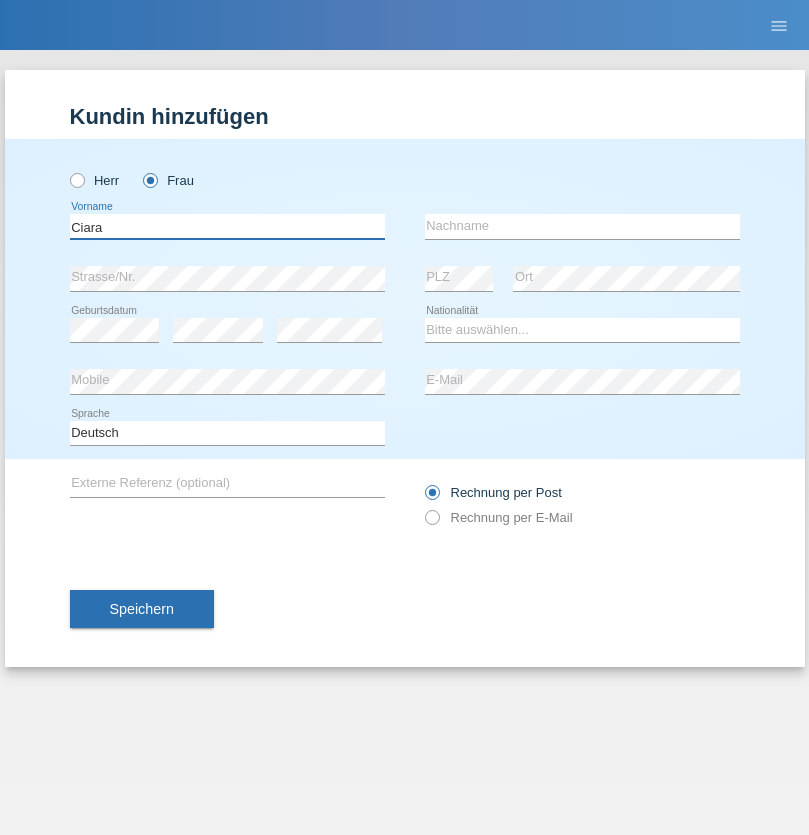 type on "Ciara" 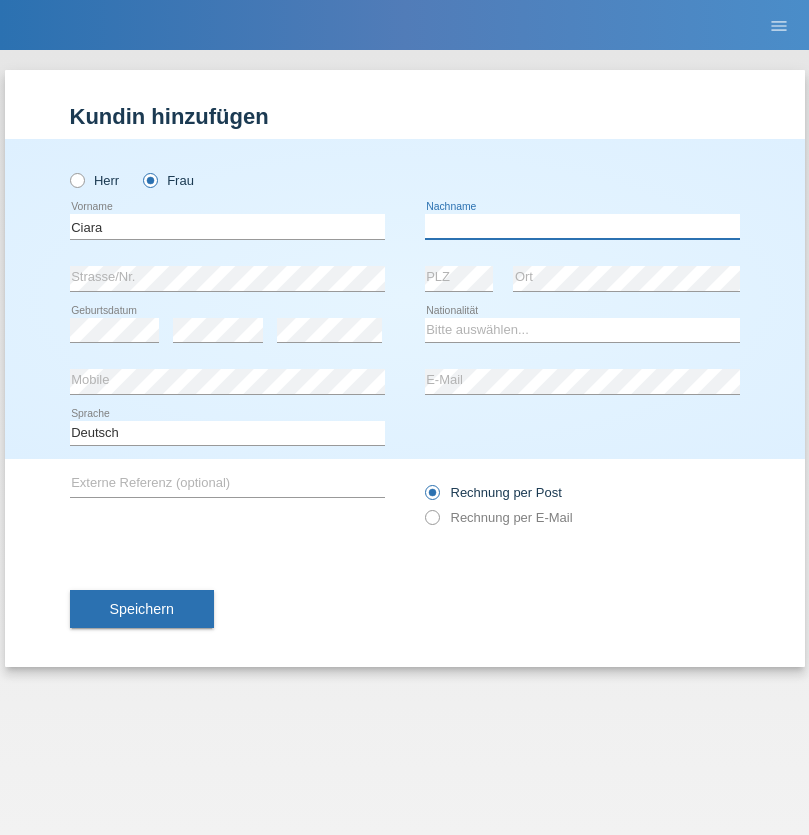 click at bounding box center (582, 226) 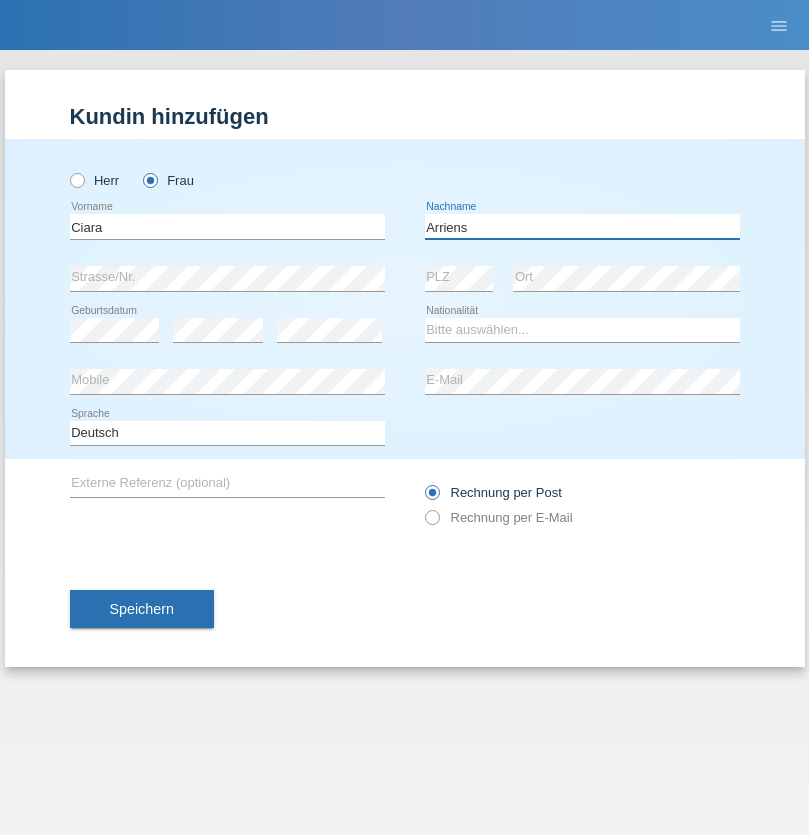 type on "Arriens" 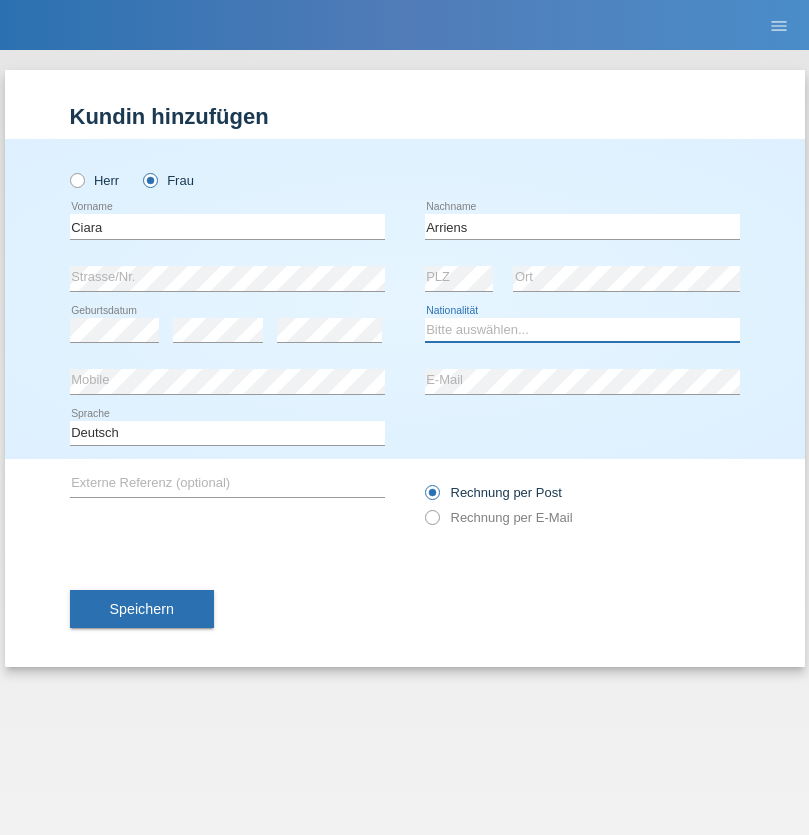 select on "CH" 